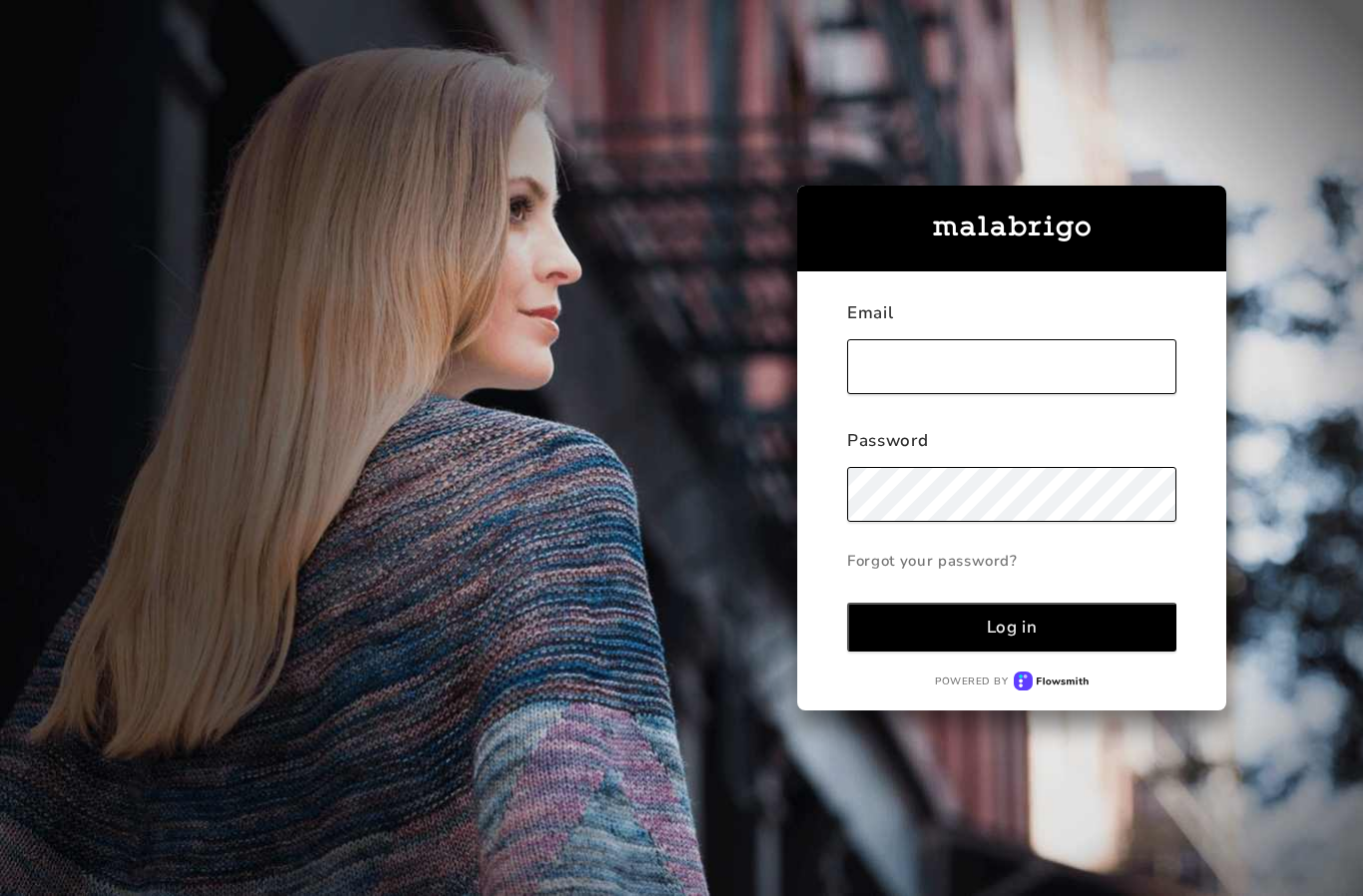 scroll, scrollTop: 203, scrollLeft: 0, axis: vertical 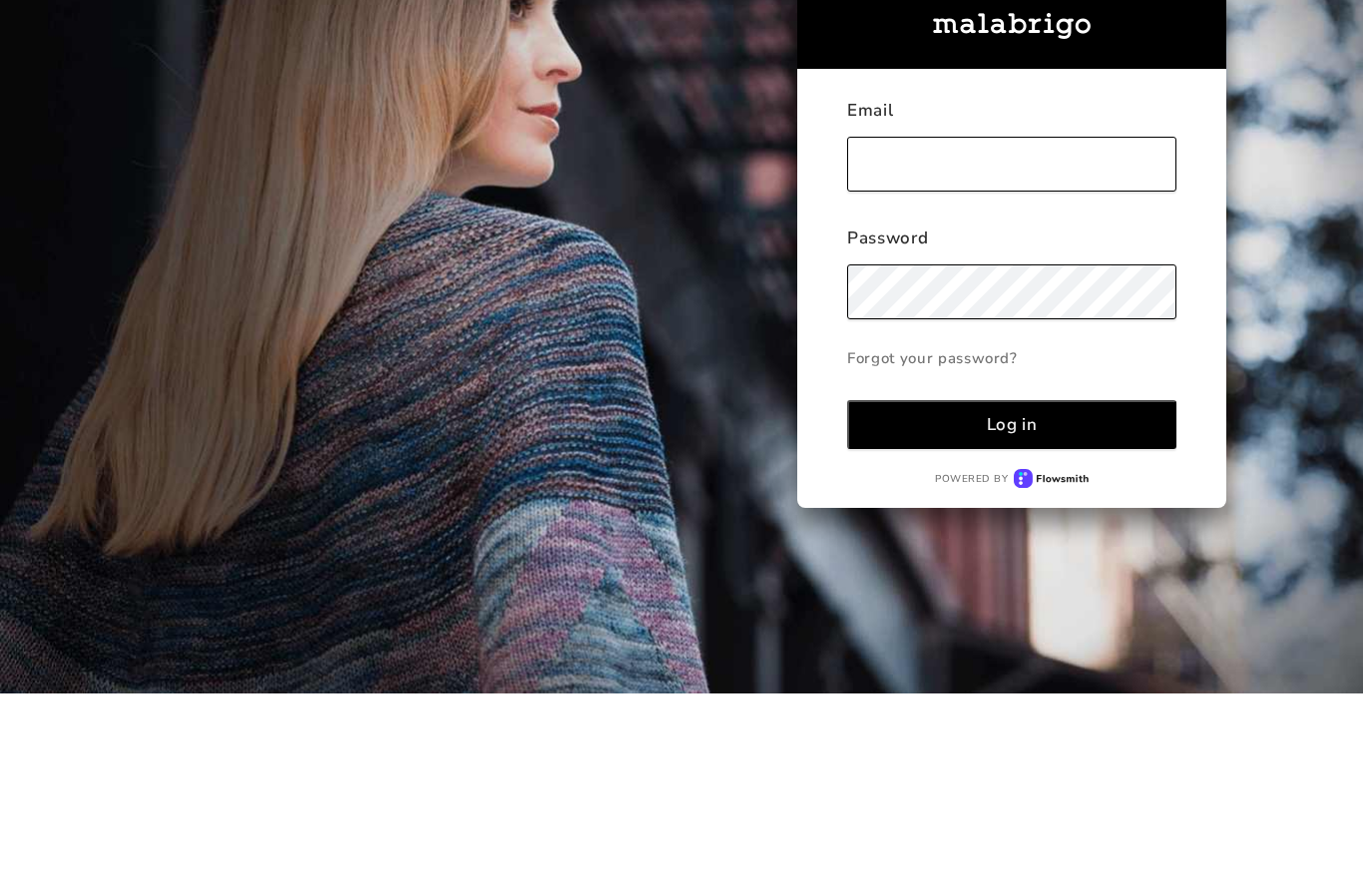 type on "[EMAIL_ADDRESS][DOMAIN_NAME]" 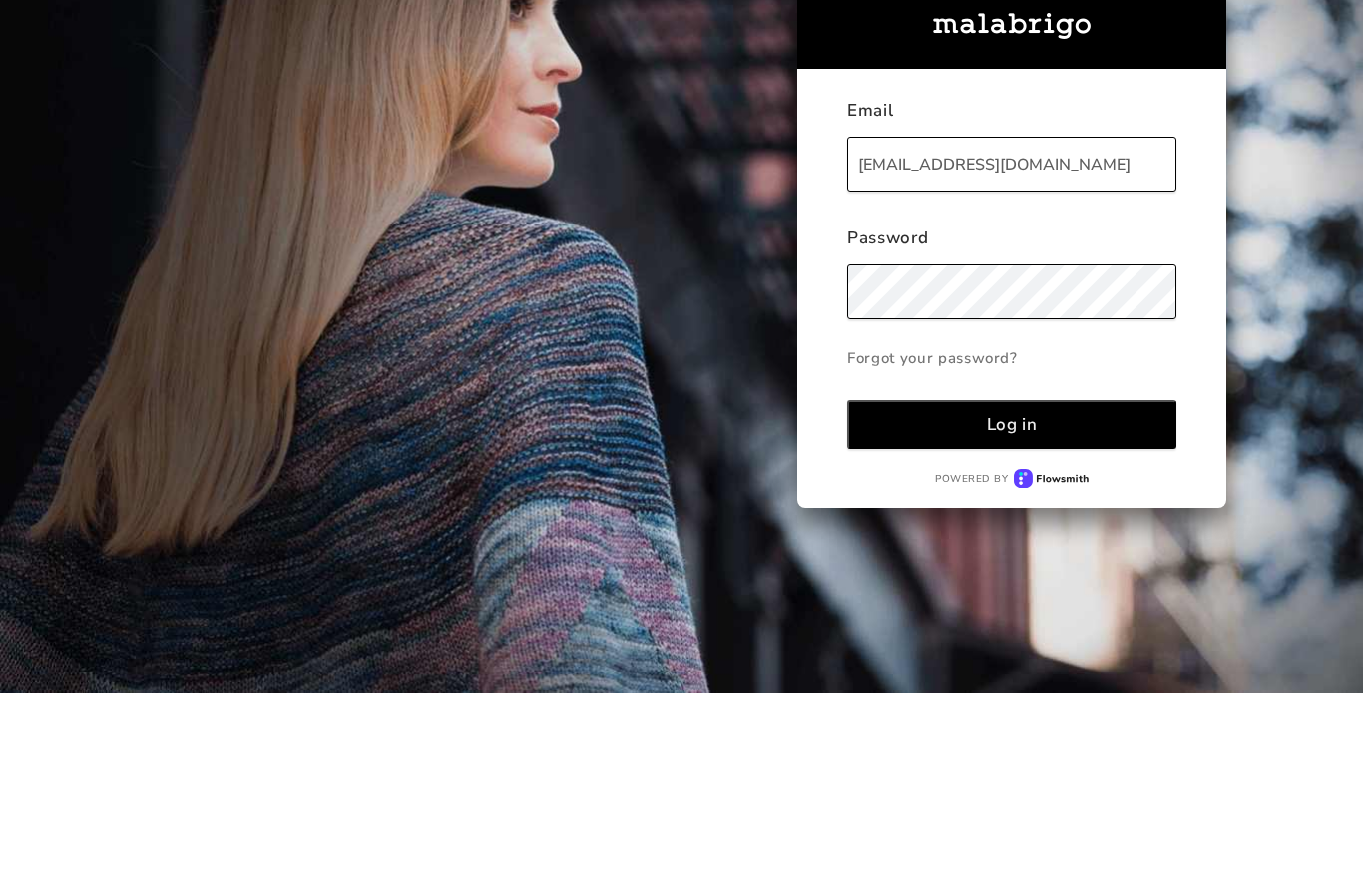 click on "Log in" at bounding box center (1012, 627) 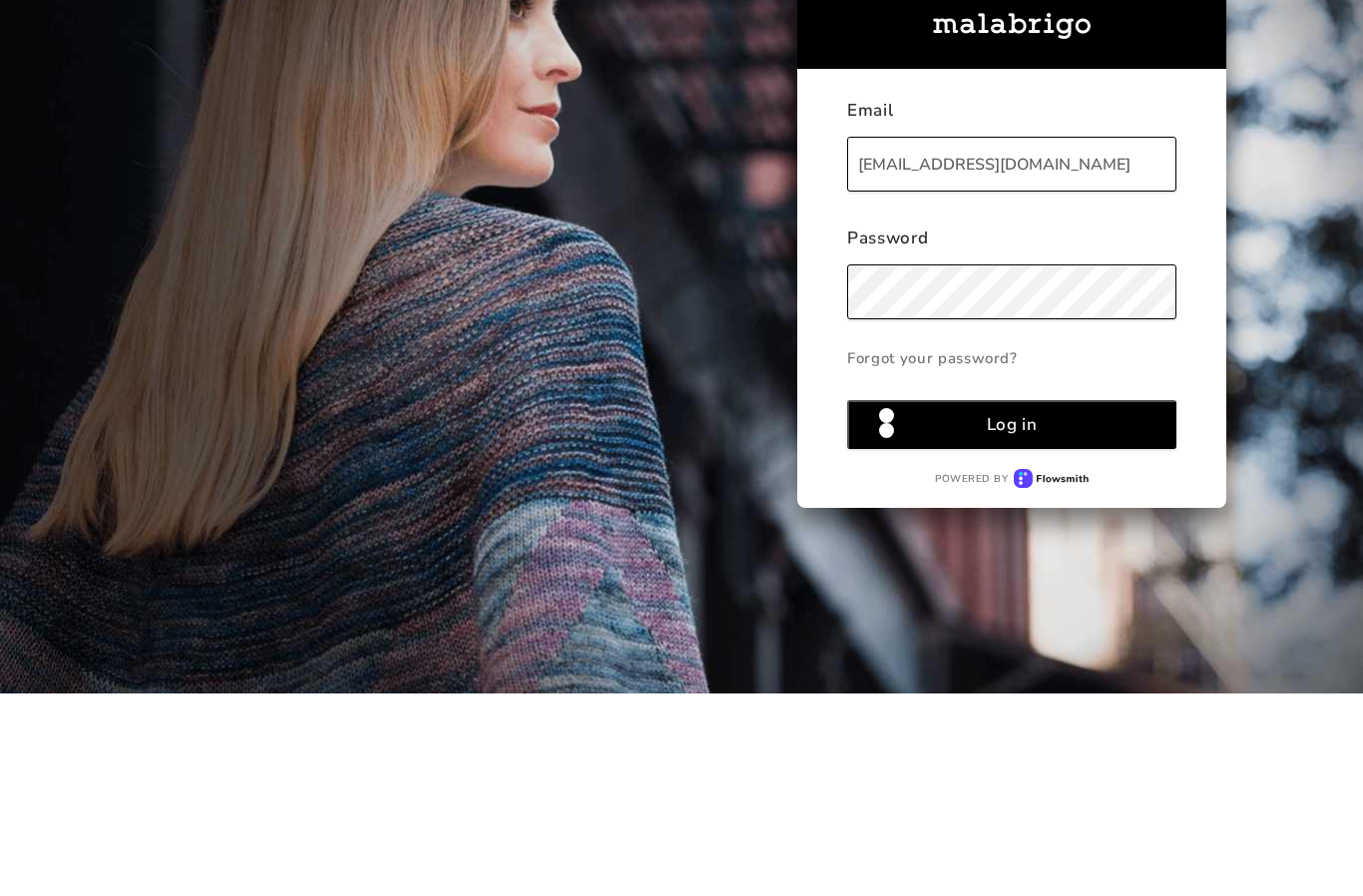 scroll, scrollTop: 73, scrollLeft: 0, axis: vertical 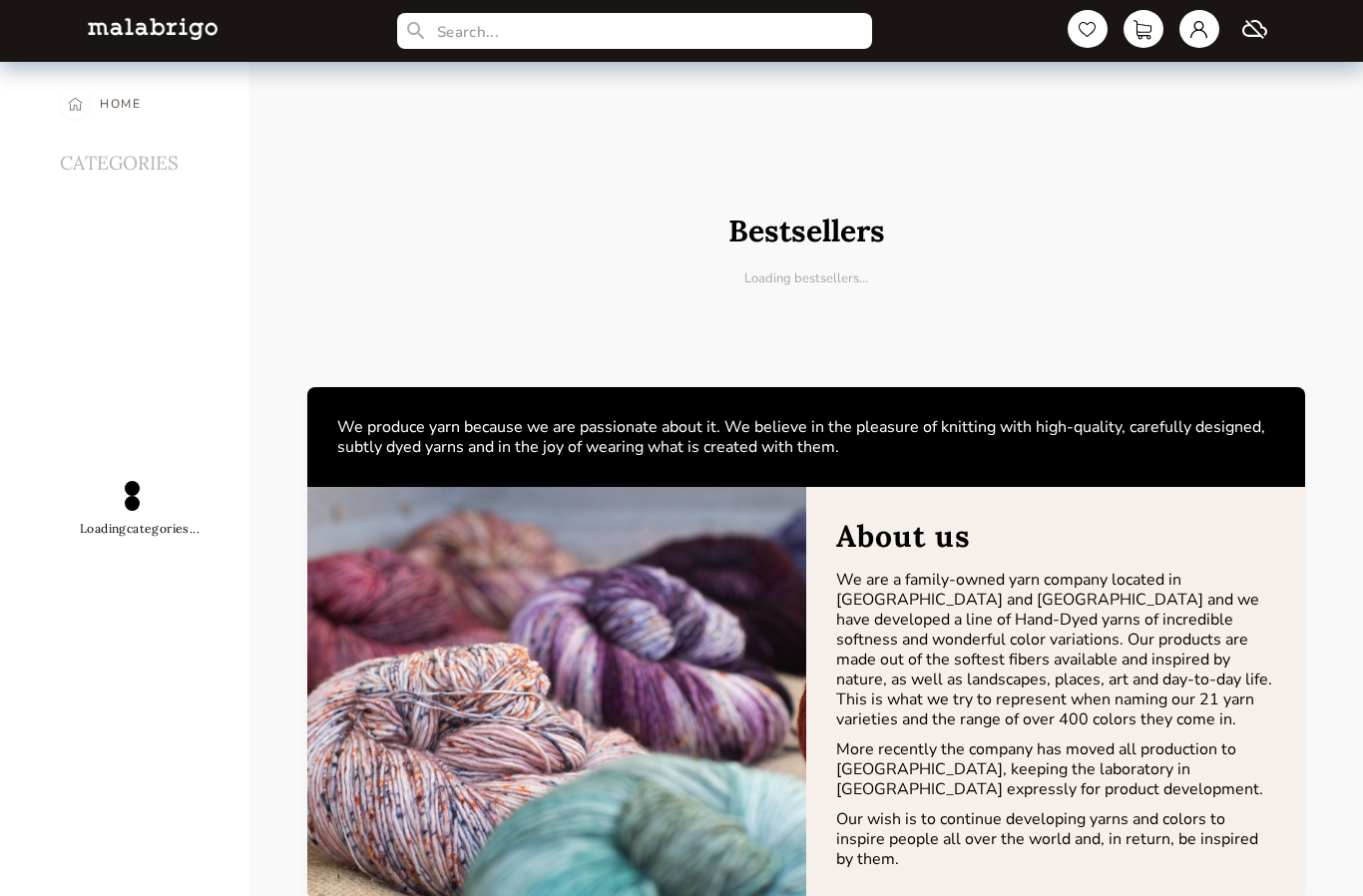 click on "We are a family-owned yarn company located in [GEOGRAPHIC_DATA] and [GEOGRAPHIC_DATA] and we have developed a line of Hand-Dyed yarns of incredible softness and wonderful color variations. Our products are made out of the softest fibers available and inspired by nature, as well as landscapes, places, art and day-to-day life. This is what we try to represent when naming our 21 yarn varieties and the range of over 400 colors they come in." at bounding box center (1056, 650) 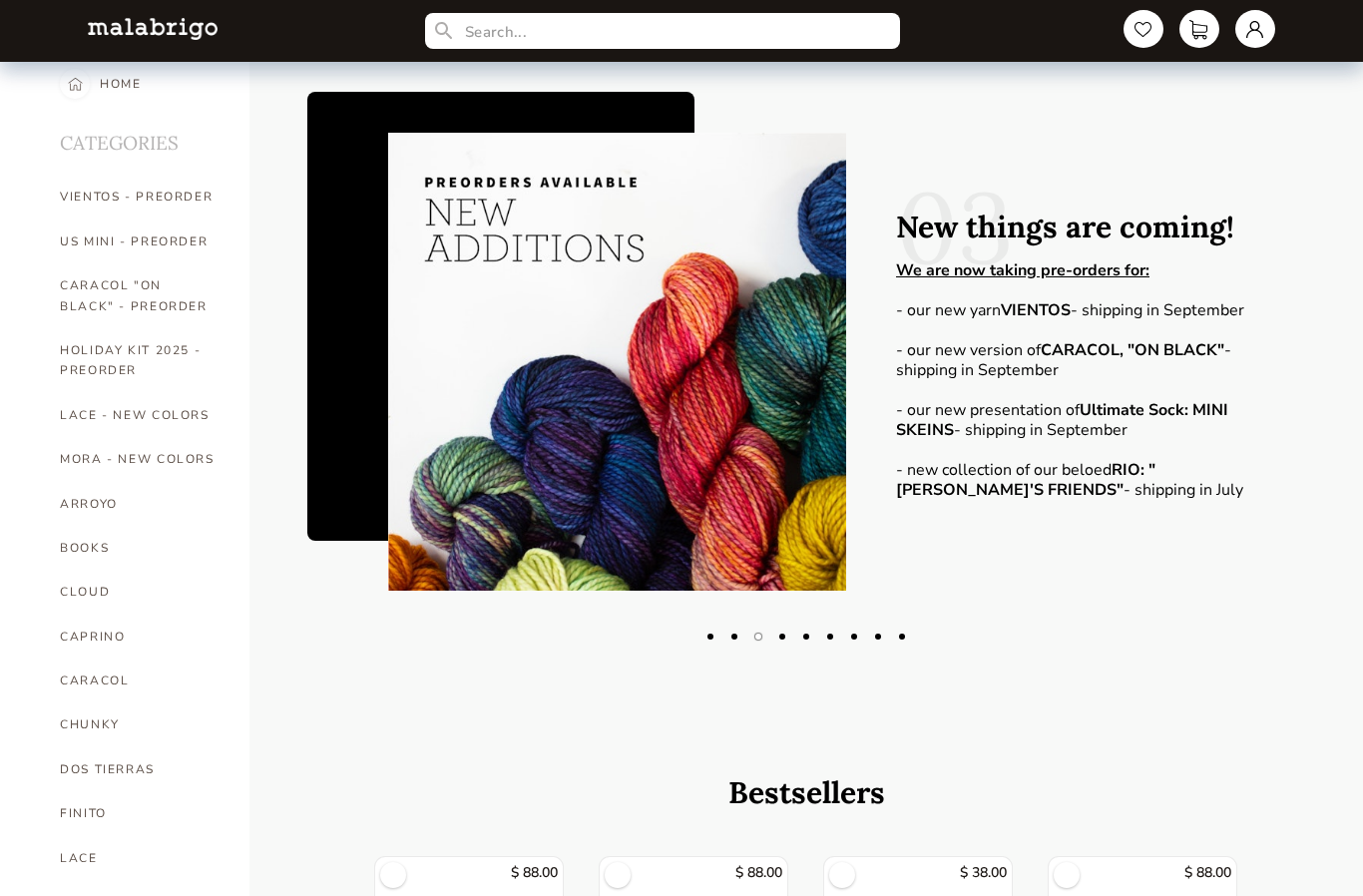 scroll, scrollTop: 0, scrollLeft: 0, axis: both 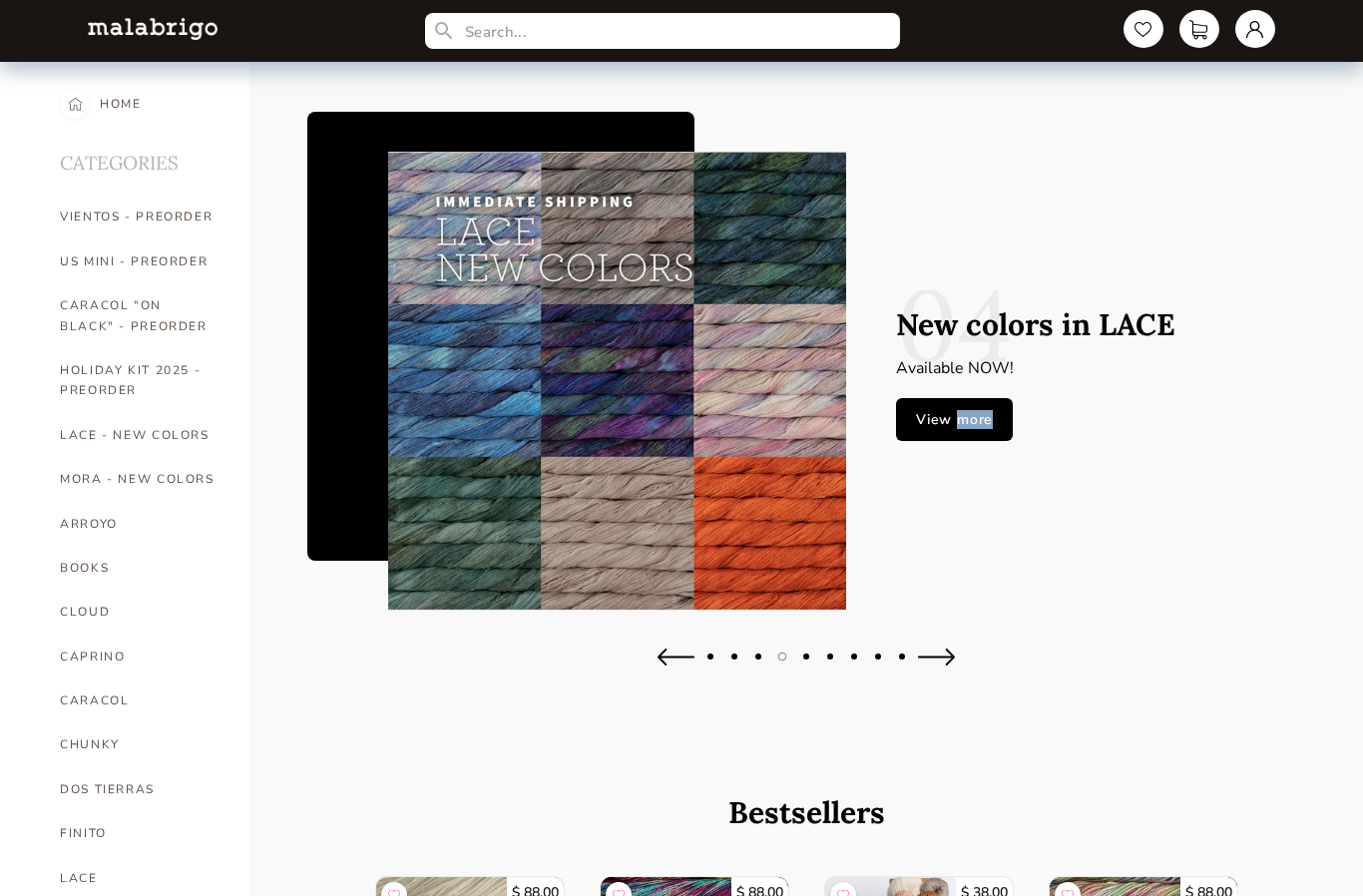 click on "04 New colors in LACE  Available NOW! View more" at bounding box center [806, 402] 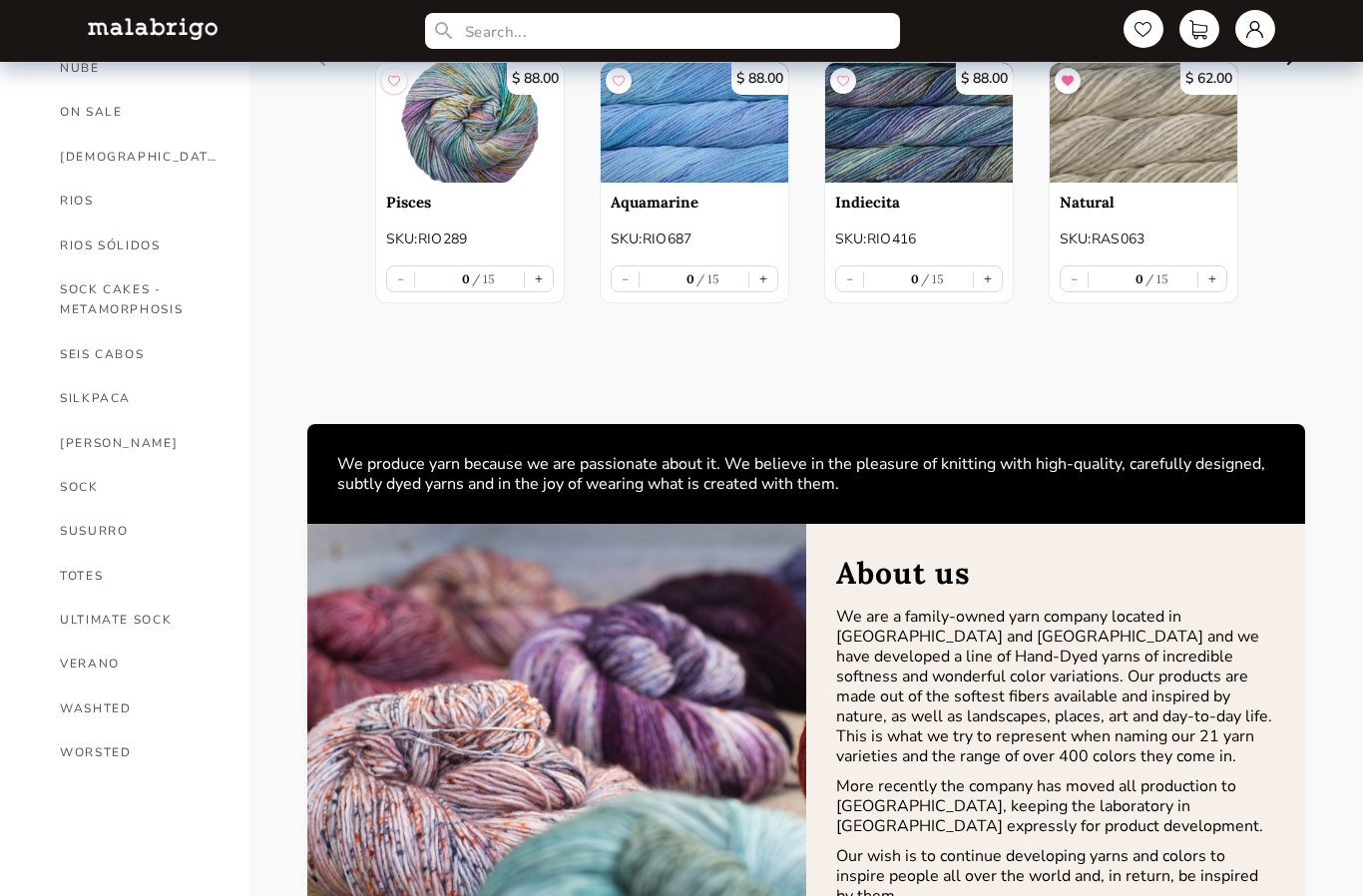 scroll, scrollTop: 1076, scrollLeft: 0, axis: vertical 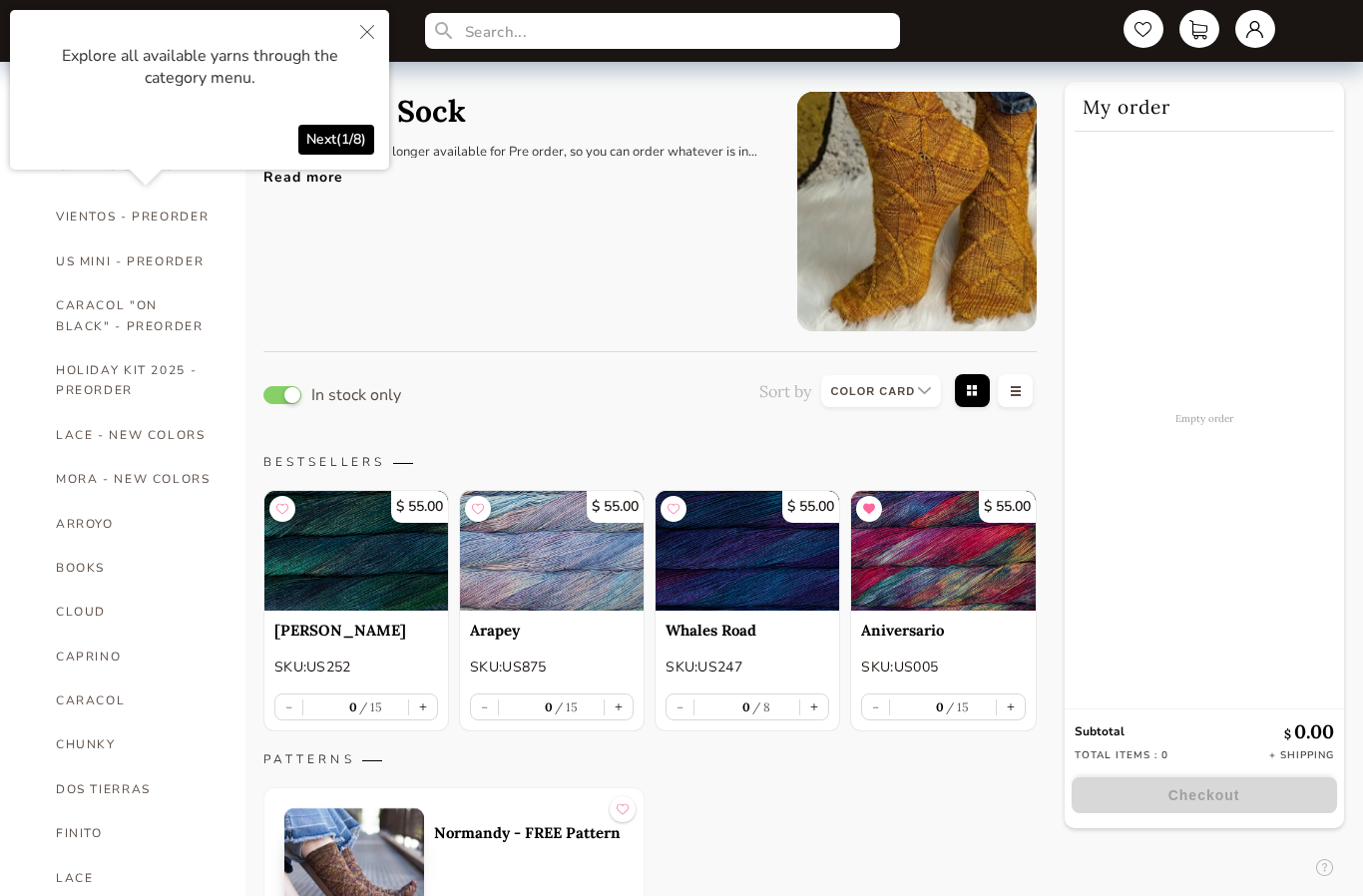 click on "Empty order" at bounding box center (1204, 418) 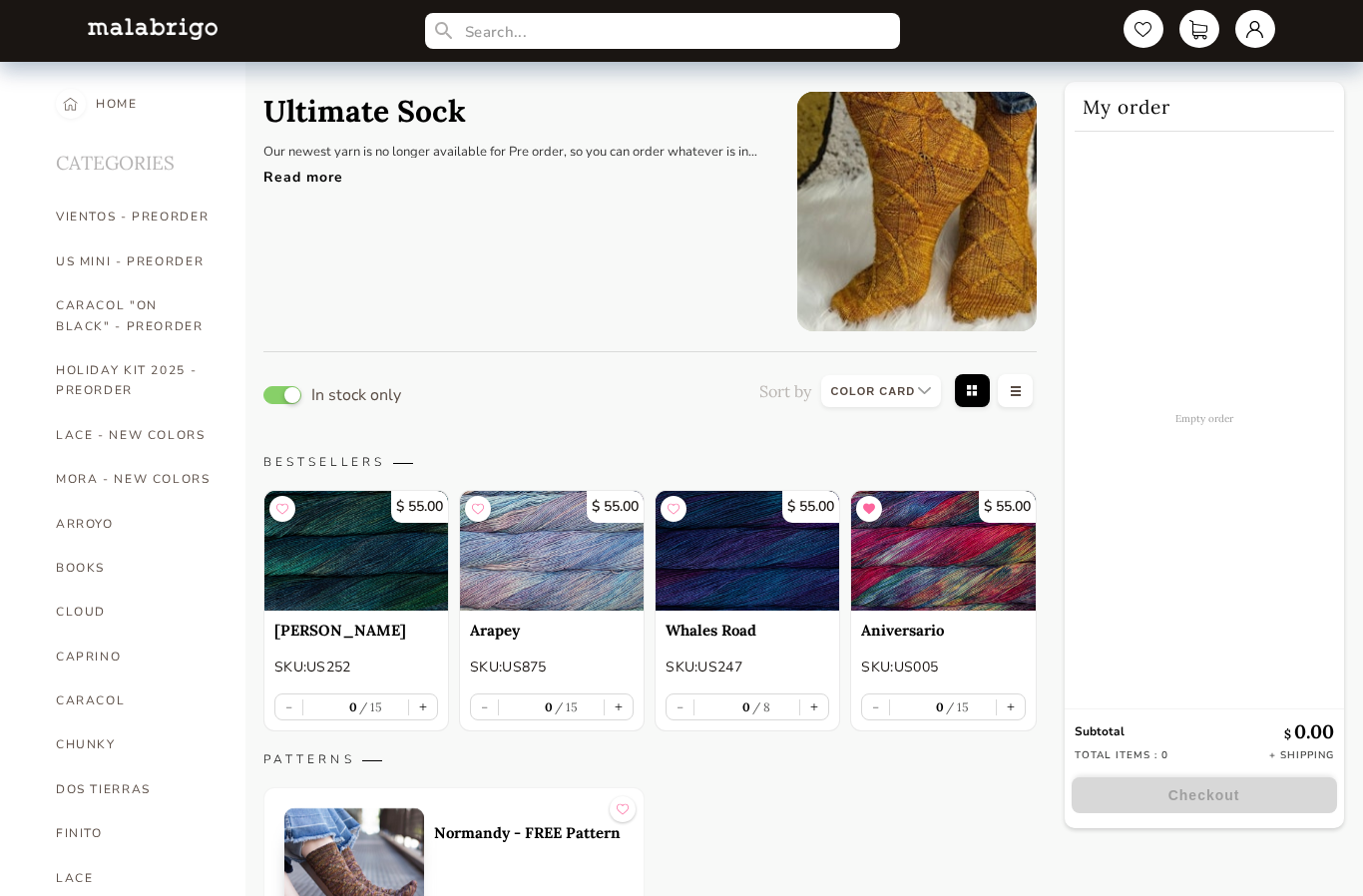 click on "Ultimate Sock Our newest yarn is no longer available for Pre order, so you can order whatever is in stock now. thanks! Read more" at bounding box center (515, 212) 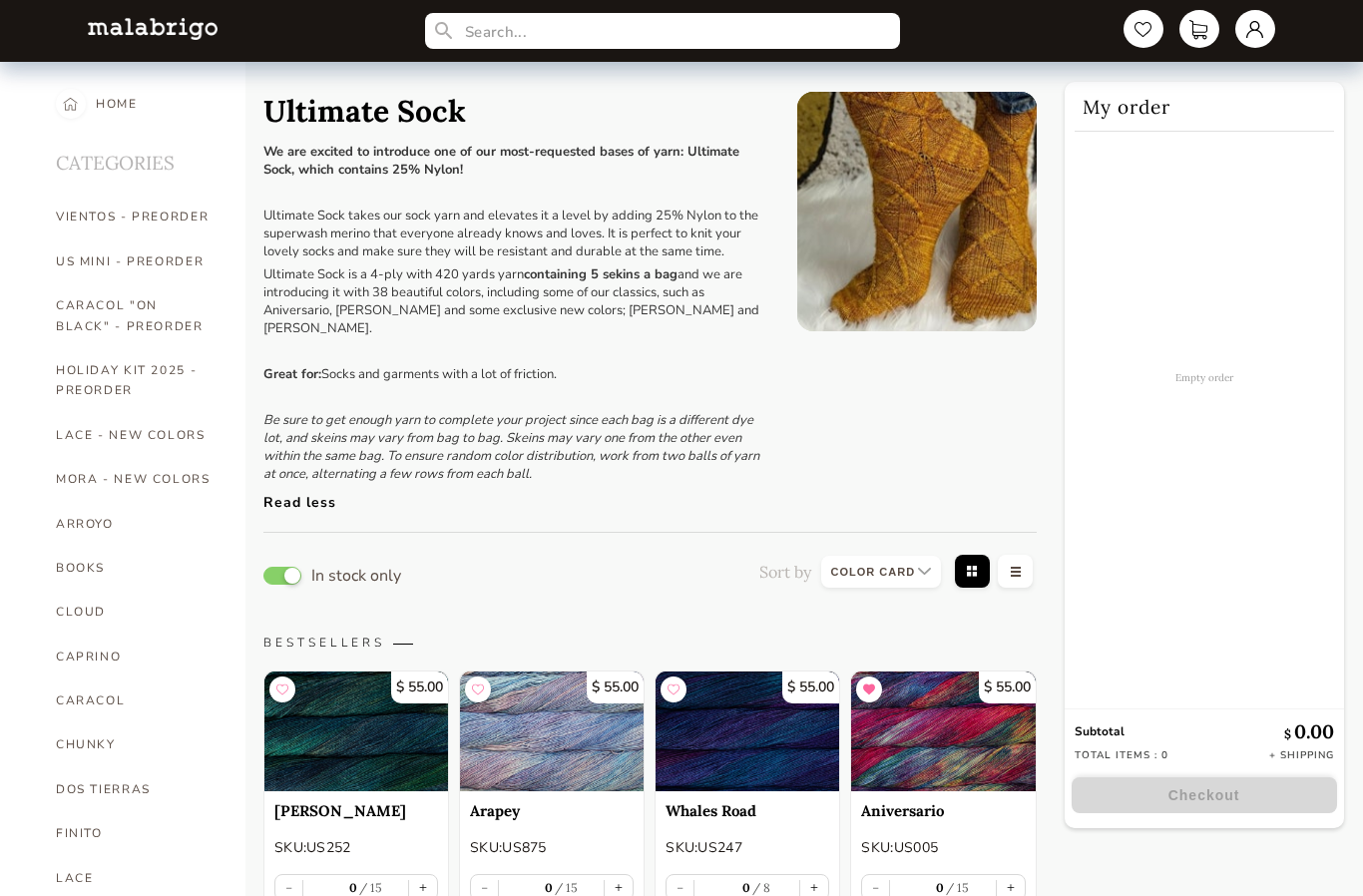 scroll, scrollTop: 46, scrollLeft: 0, axis: vertical 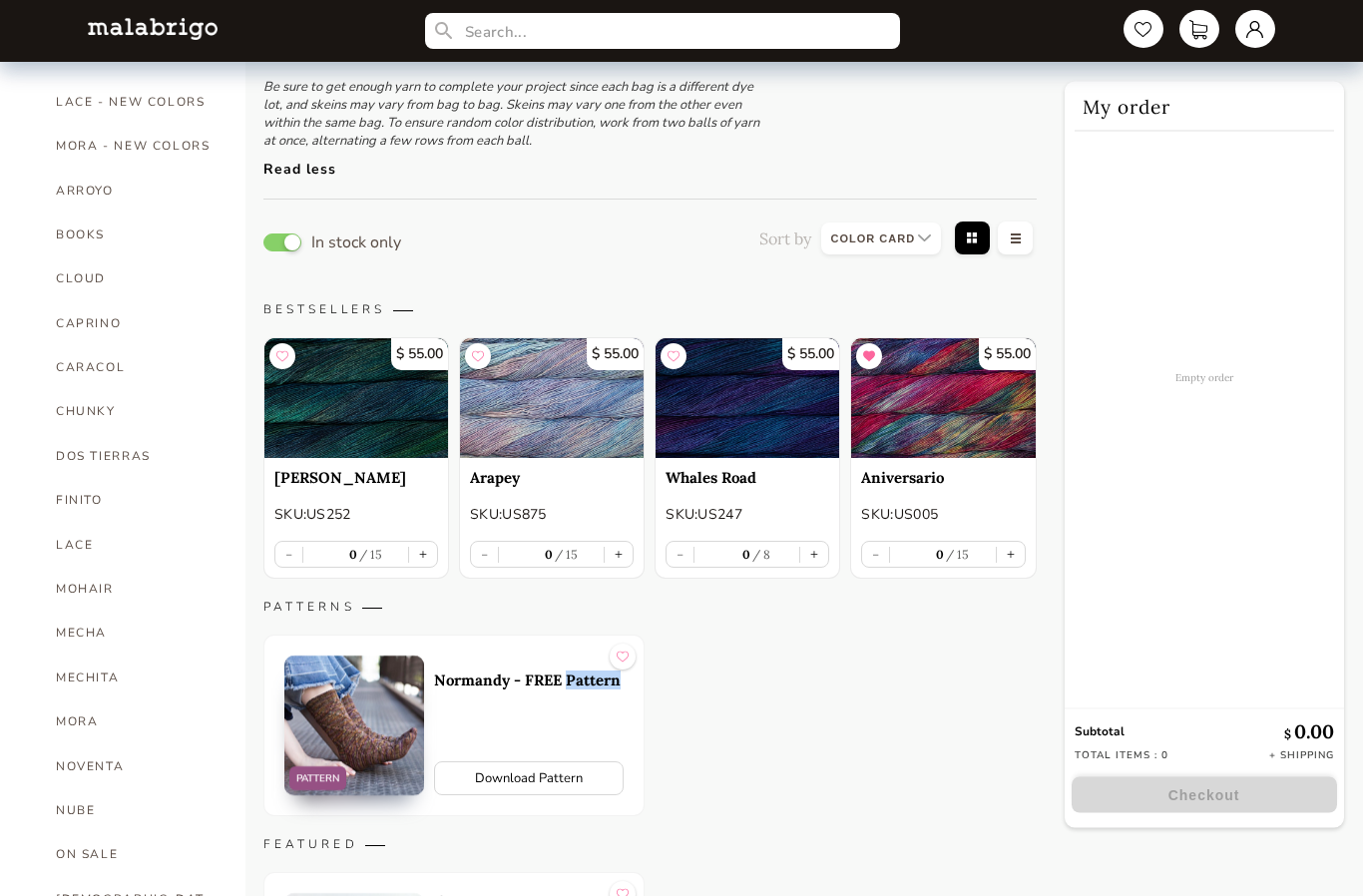 click on "Empty order" at bounding box center [1204, 377] 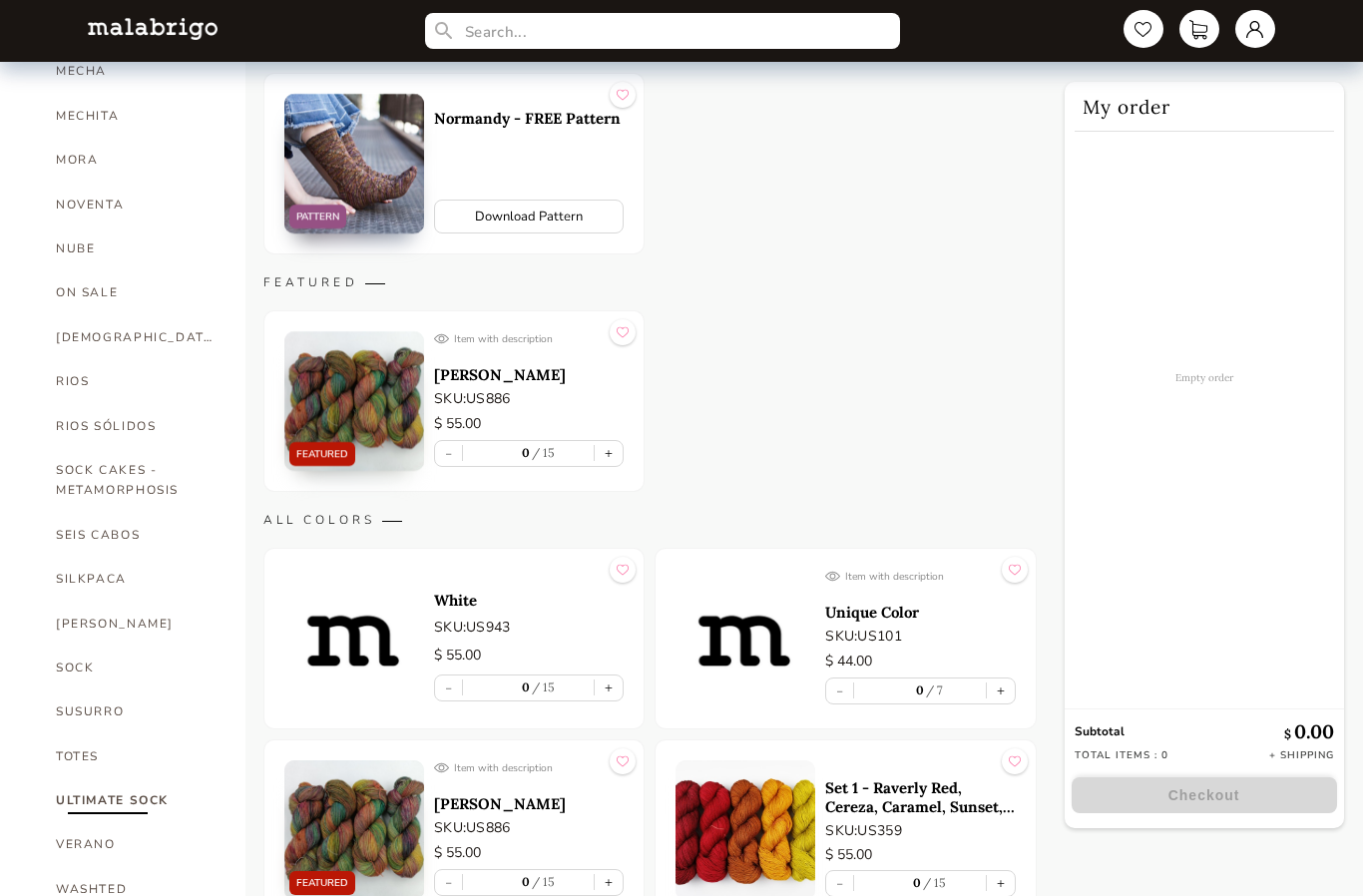 scroll, scrollTop: 950, scrollLeft: 0, axis: vertical 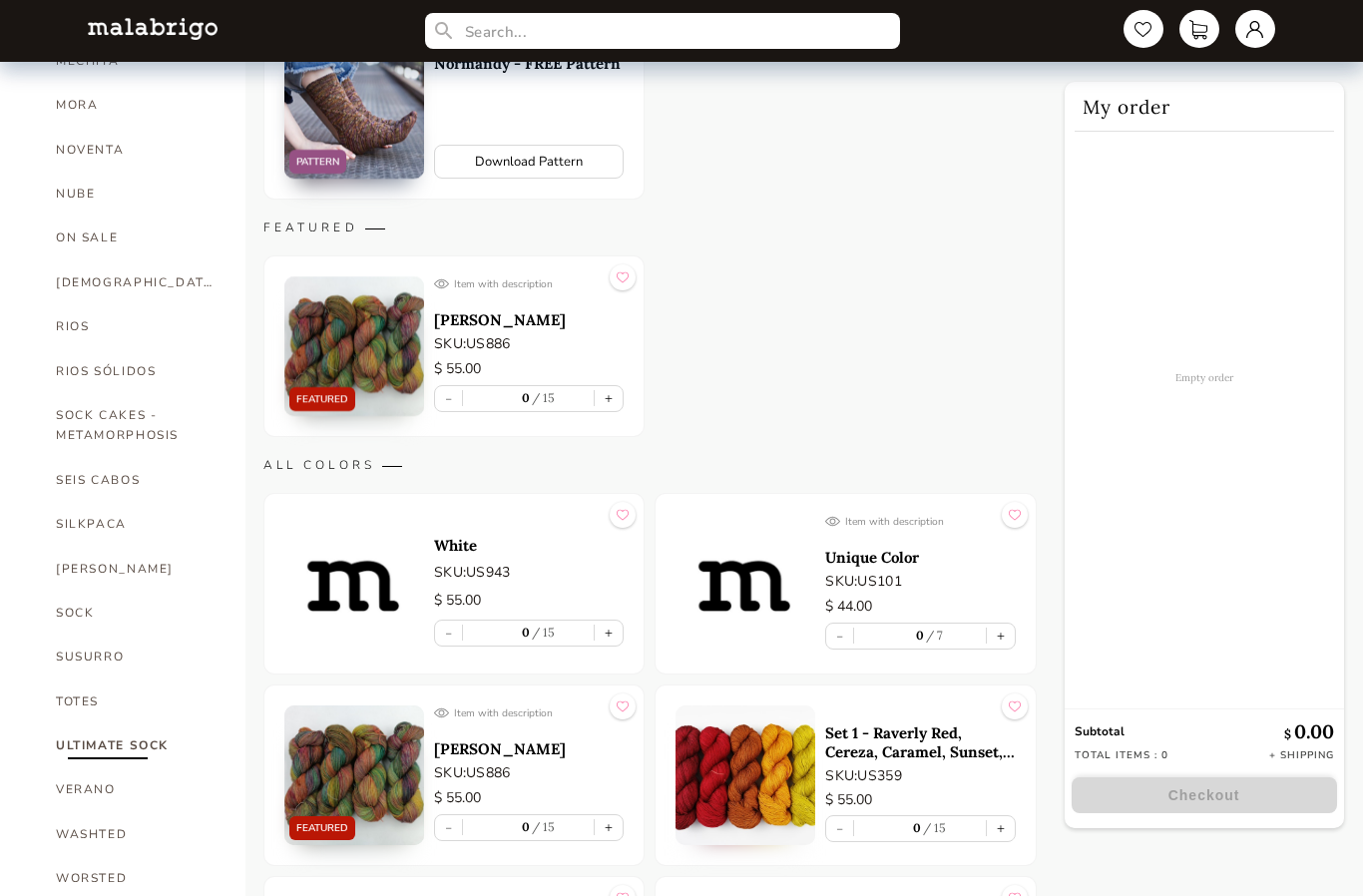 click on "+" at bounding box center [609, 398] 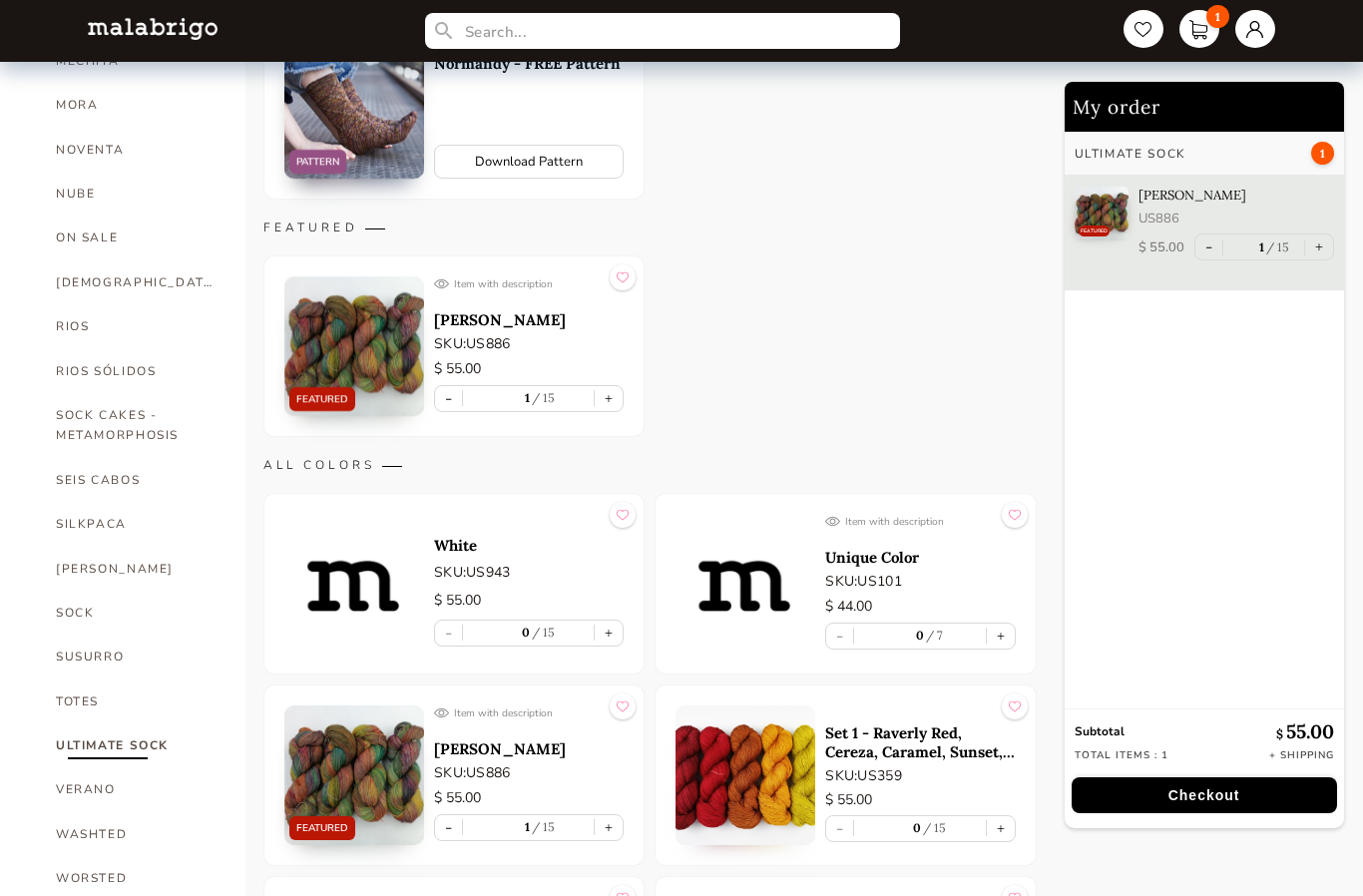scroll, scrollTop: 0, scrollLeft: 0, axis: both 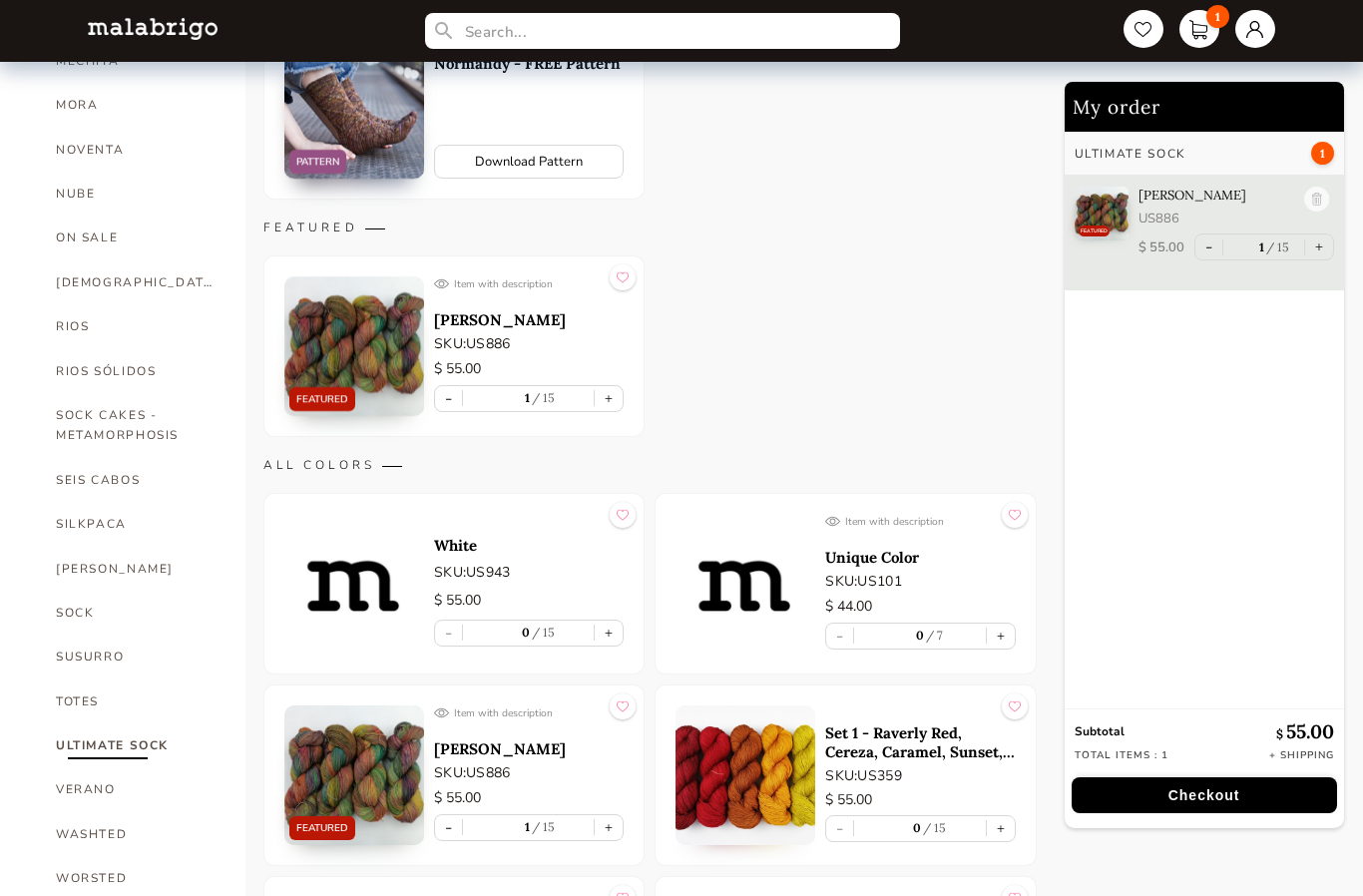 click on "+" at bounding box center (609, 633) 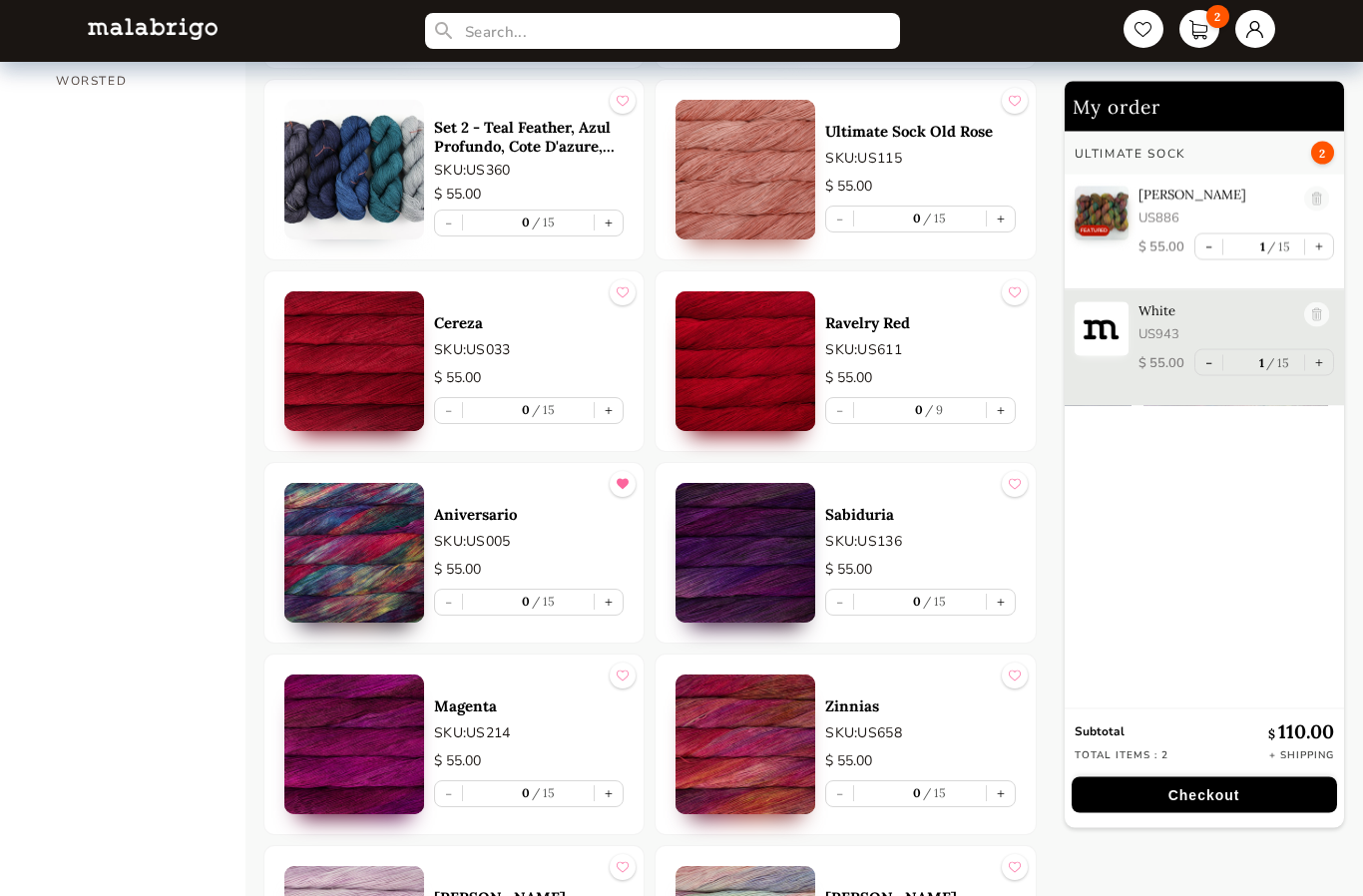 scroll, scrollTop: 1747, scrollLeft: 0, axis: vertical 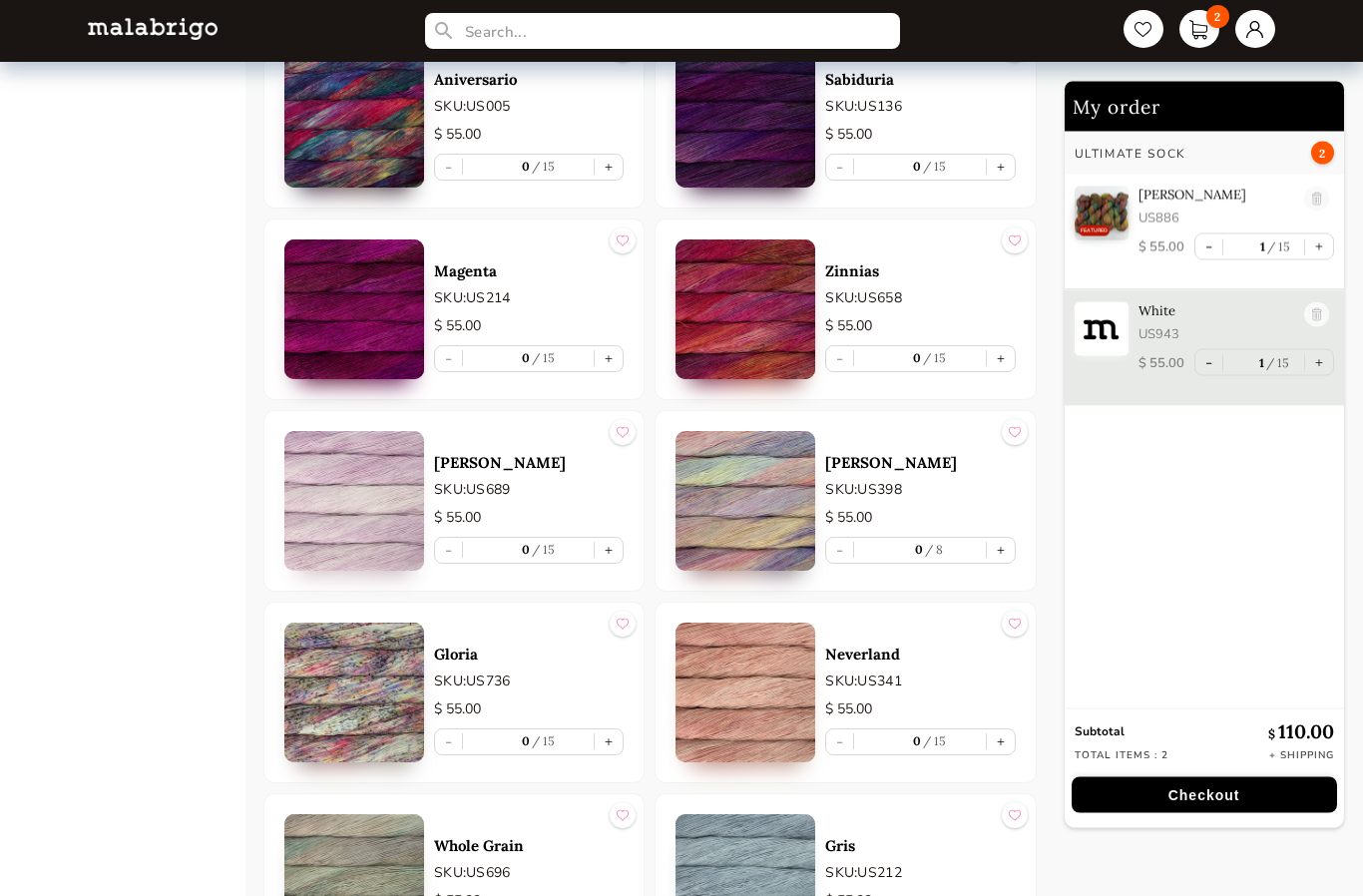 click on "+" at bounding box center [609, 551] 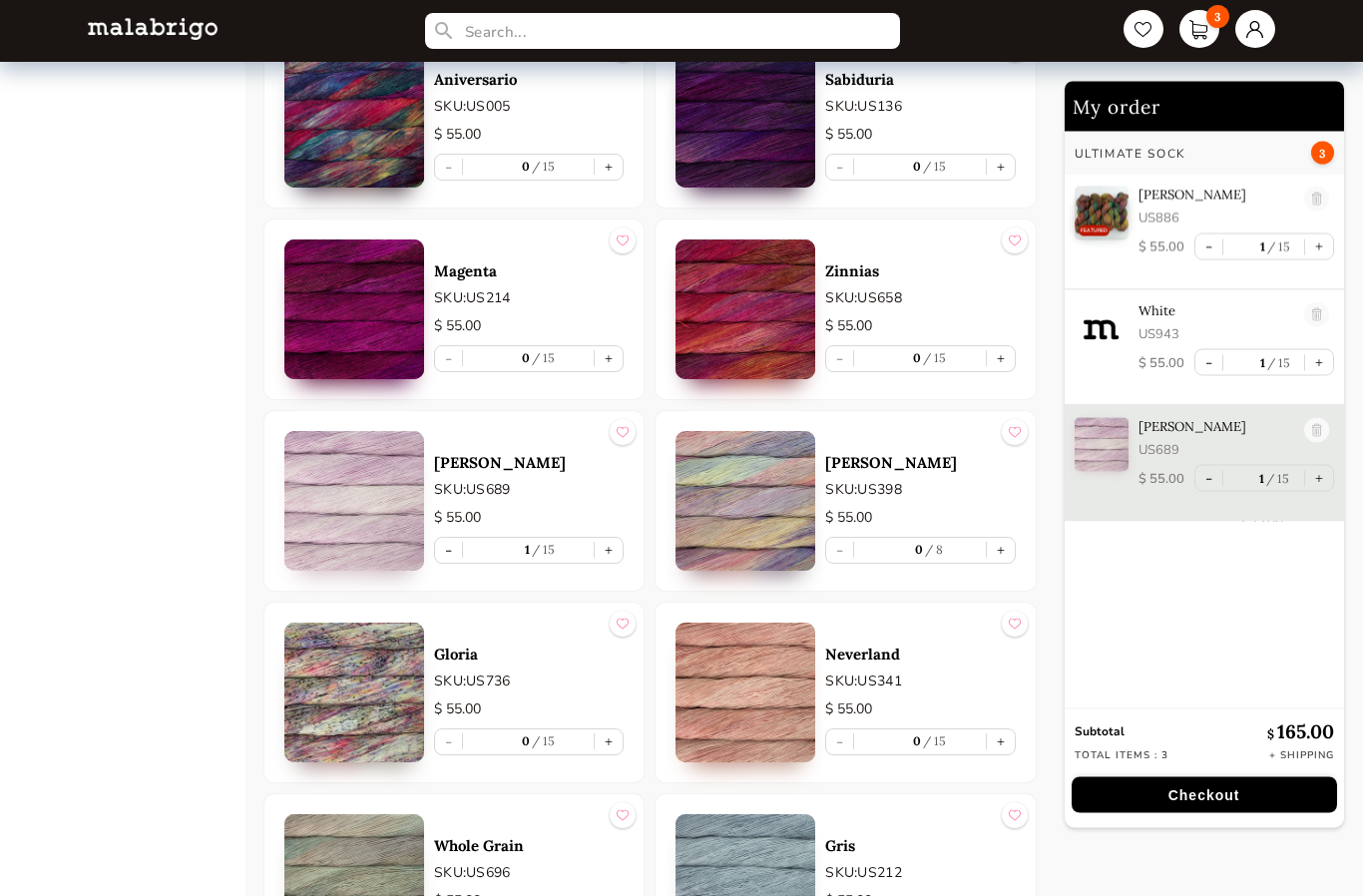 type on "1" 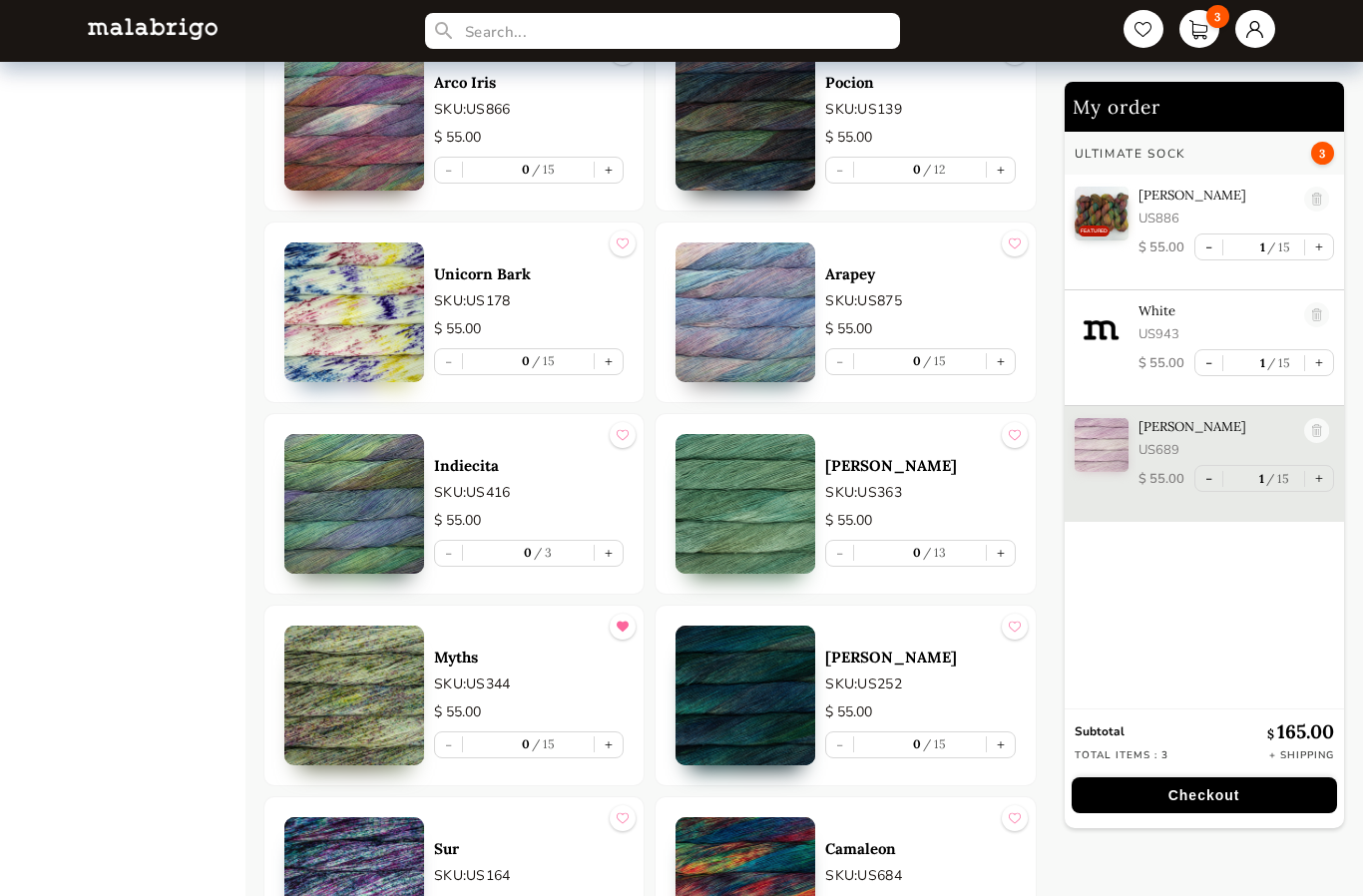 scroll, scrollTop: 3713, scrollLeft: 0, axis: vertical 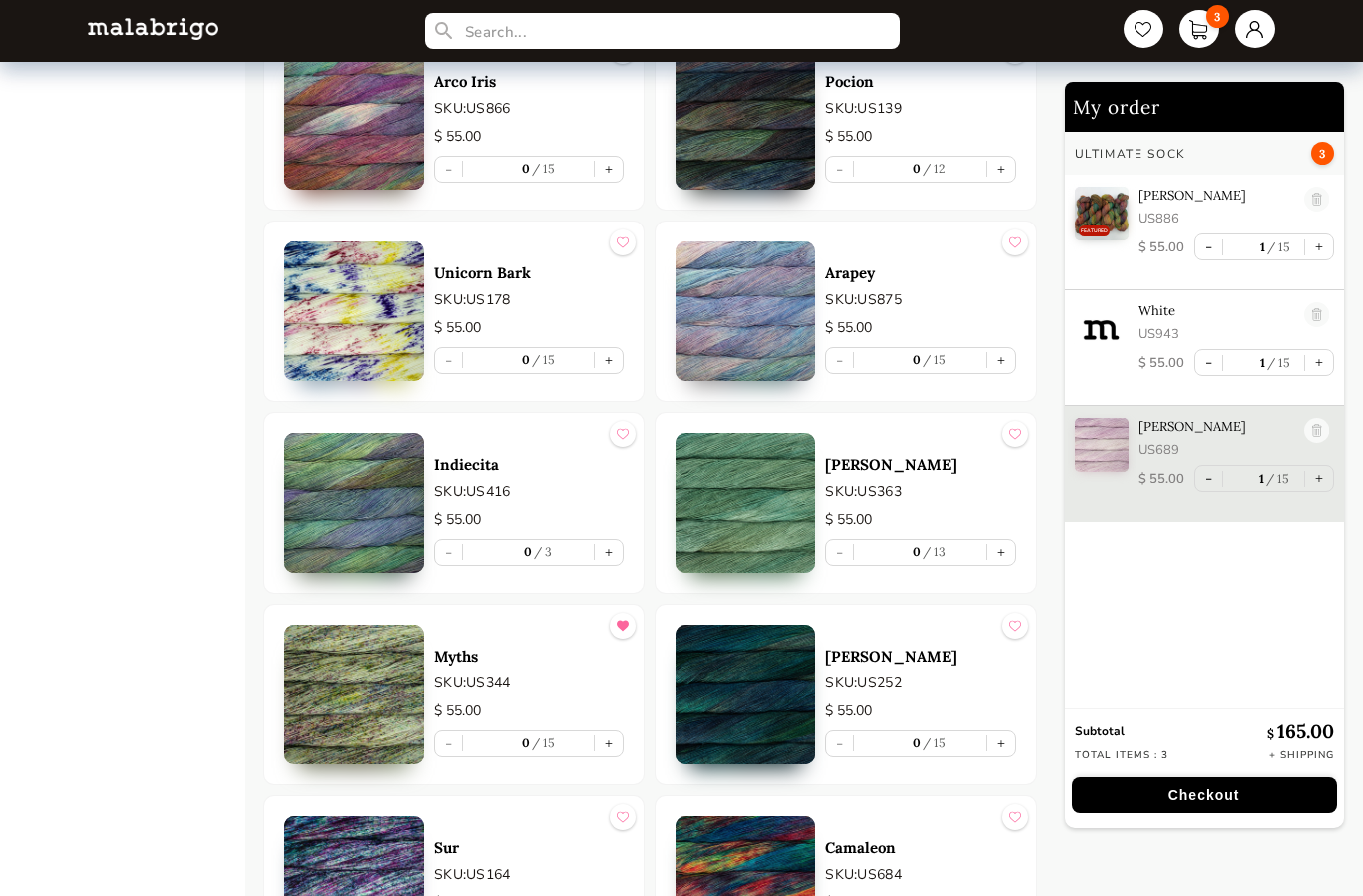 click on "+" at bounding box center (609, 552) 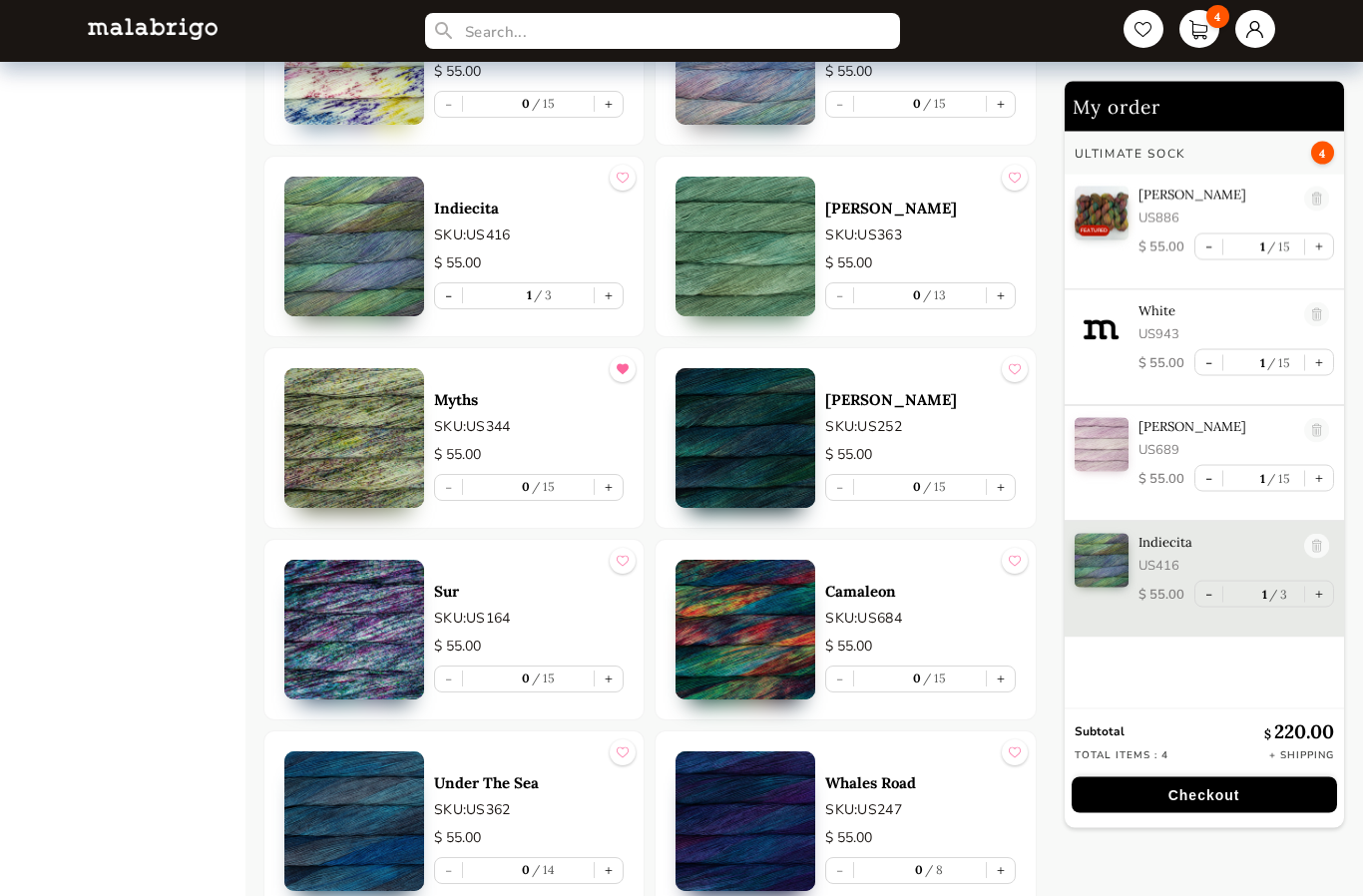 scroll, scrollTop: 3969, scrollLeft: 0, axis: vertical 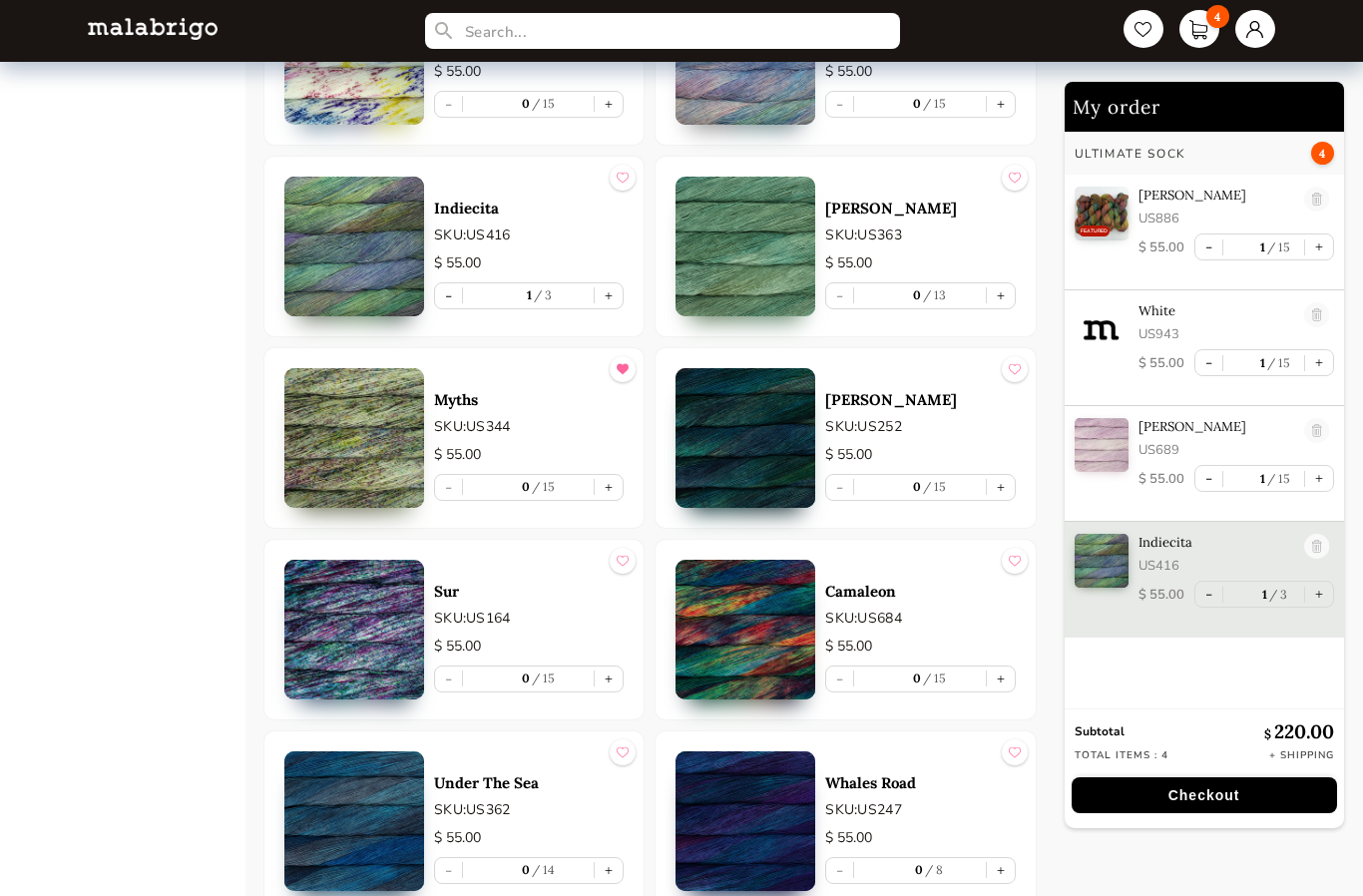 click on "+" at bounding box center (609, 487) 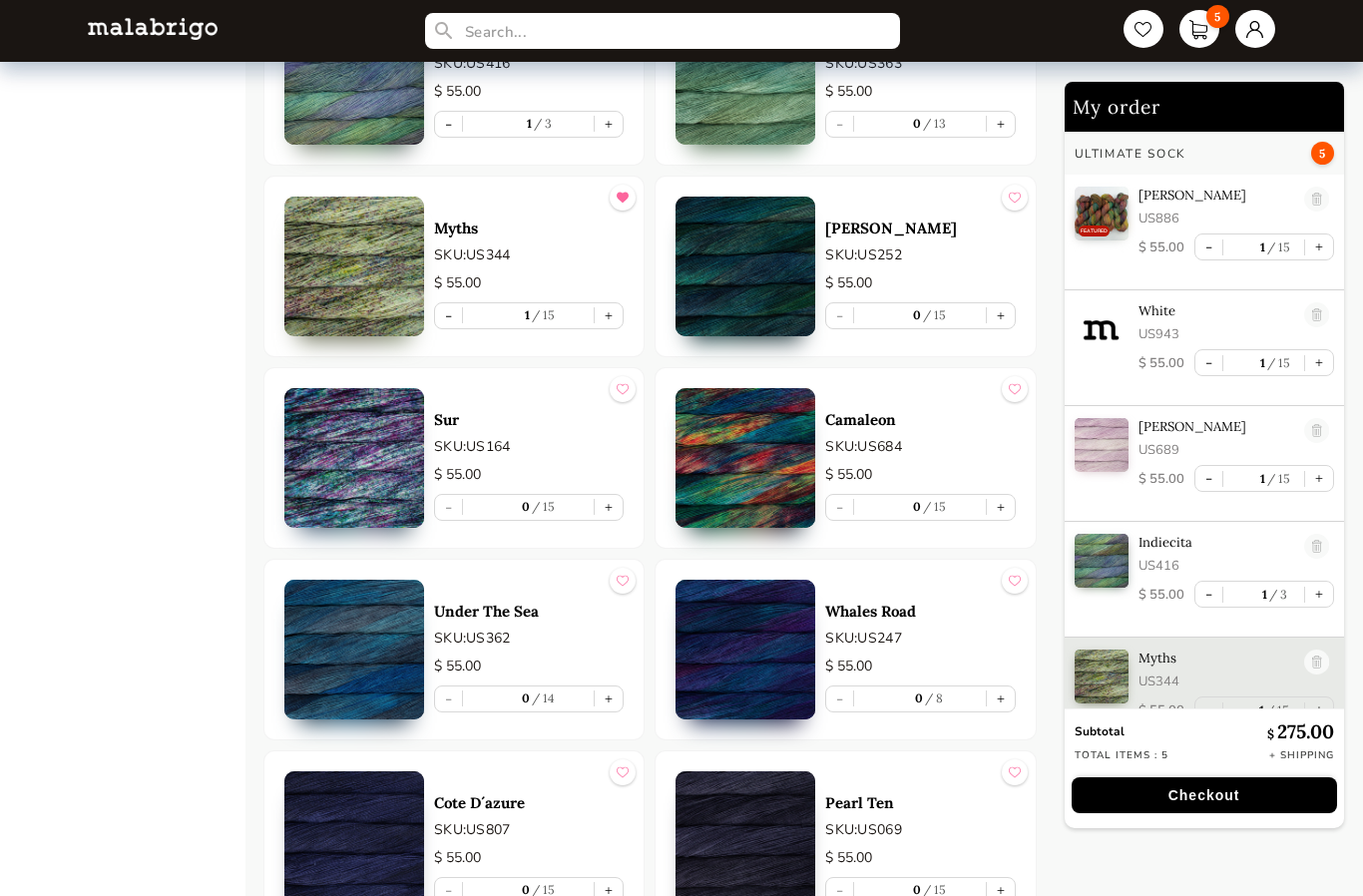 scroll, scrollTop: 4176, scrollLeft: 0, axis: vertical 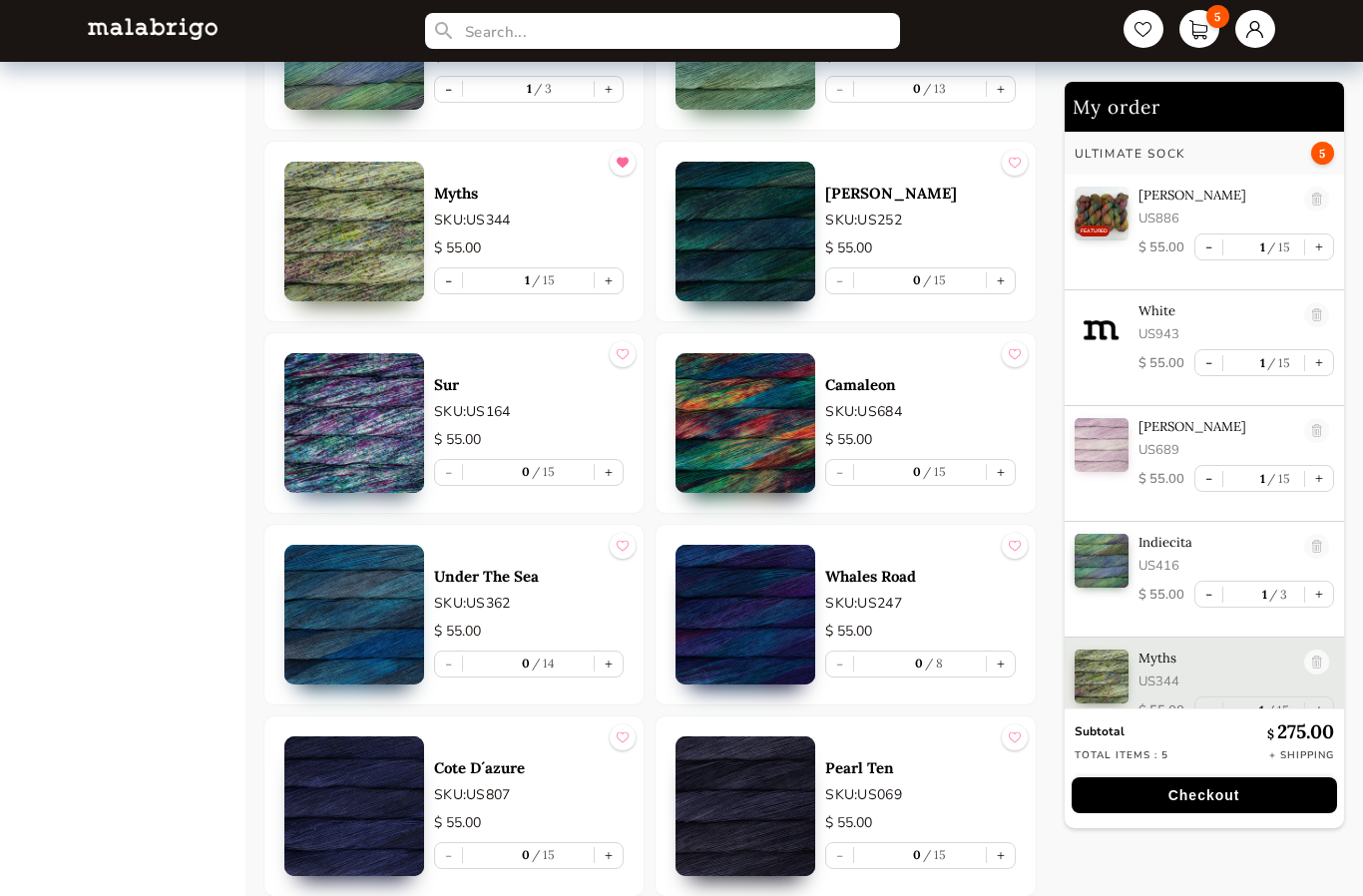 click on "+" at bounding box center (609, 664) 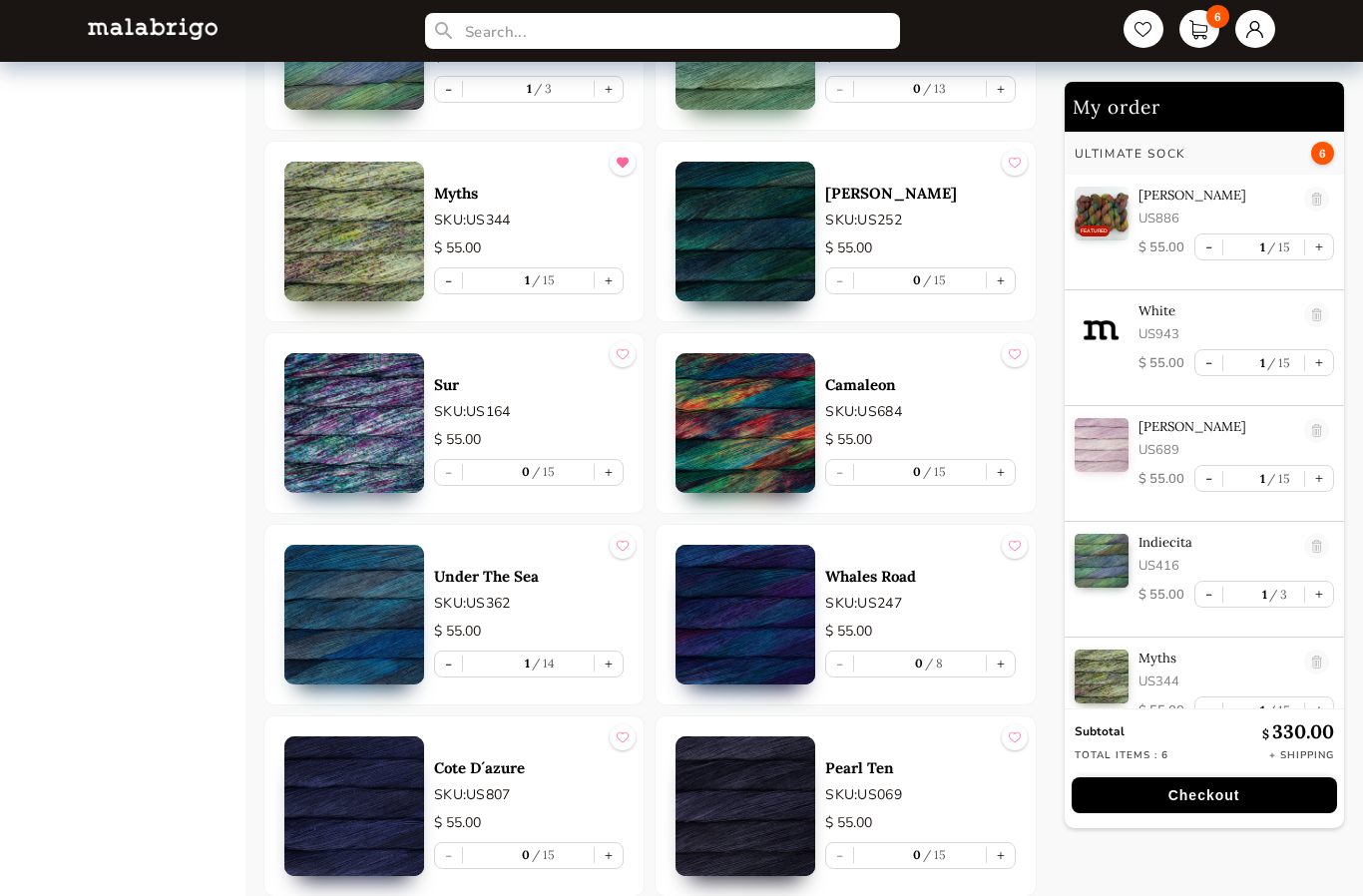 type on "1" 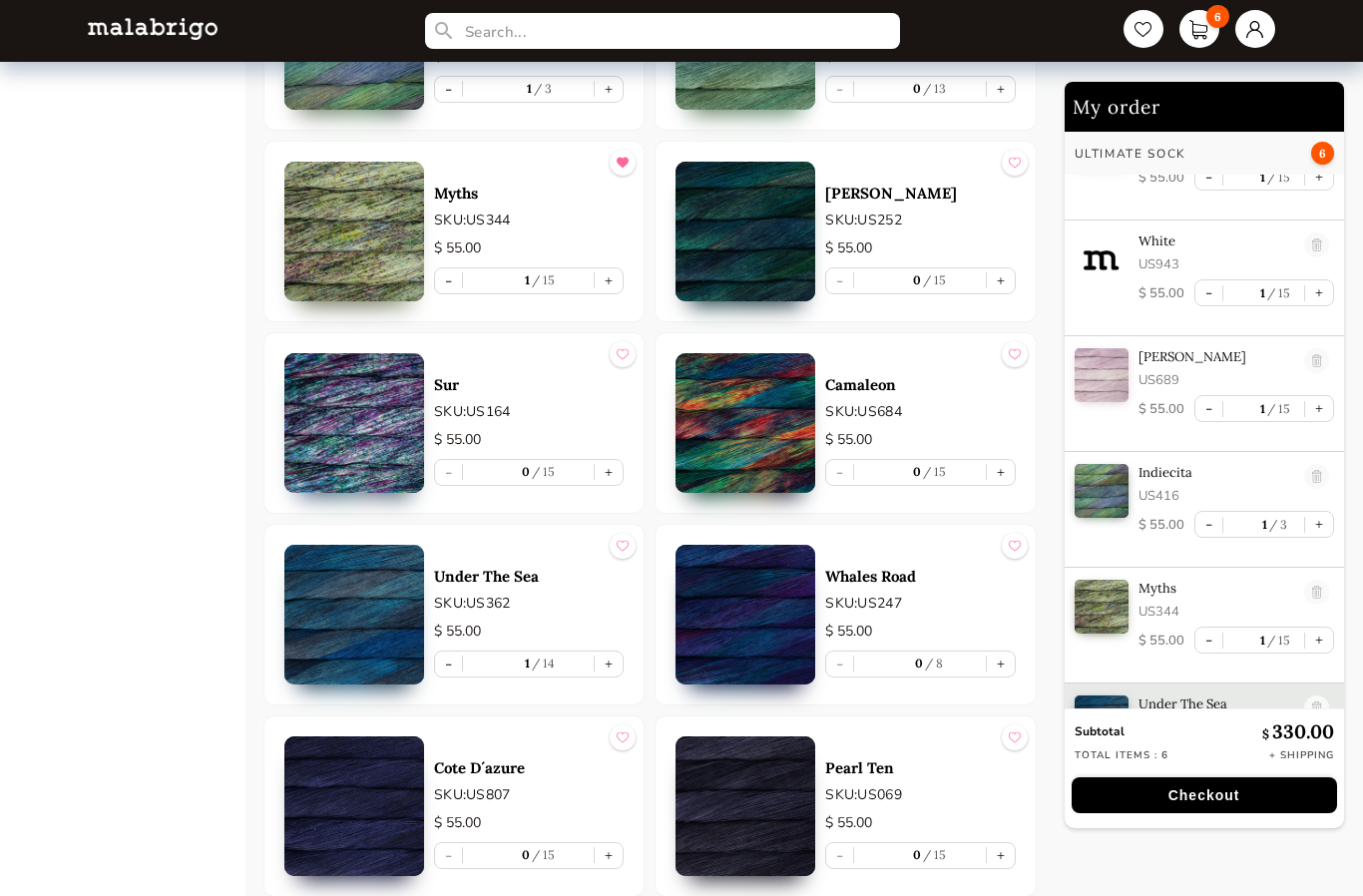 scroll, scrollTop: 77, scrollLeft: 0, axis: vertical 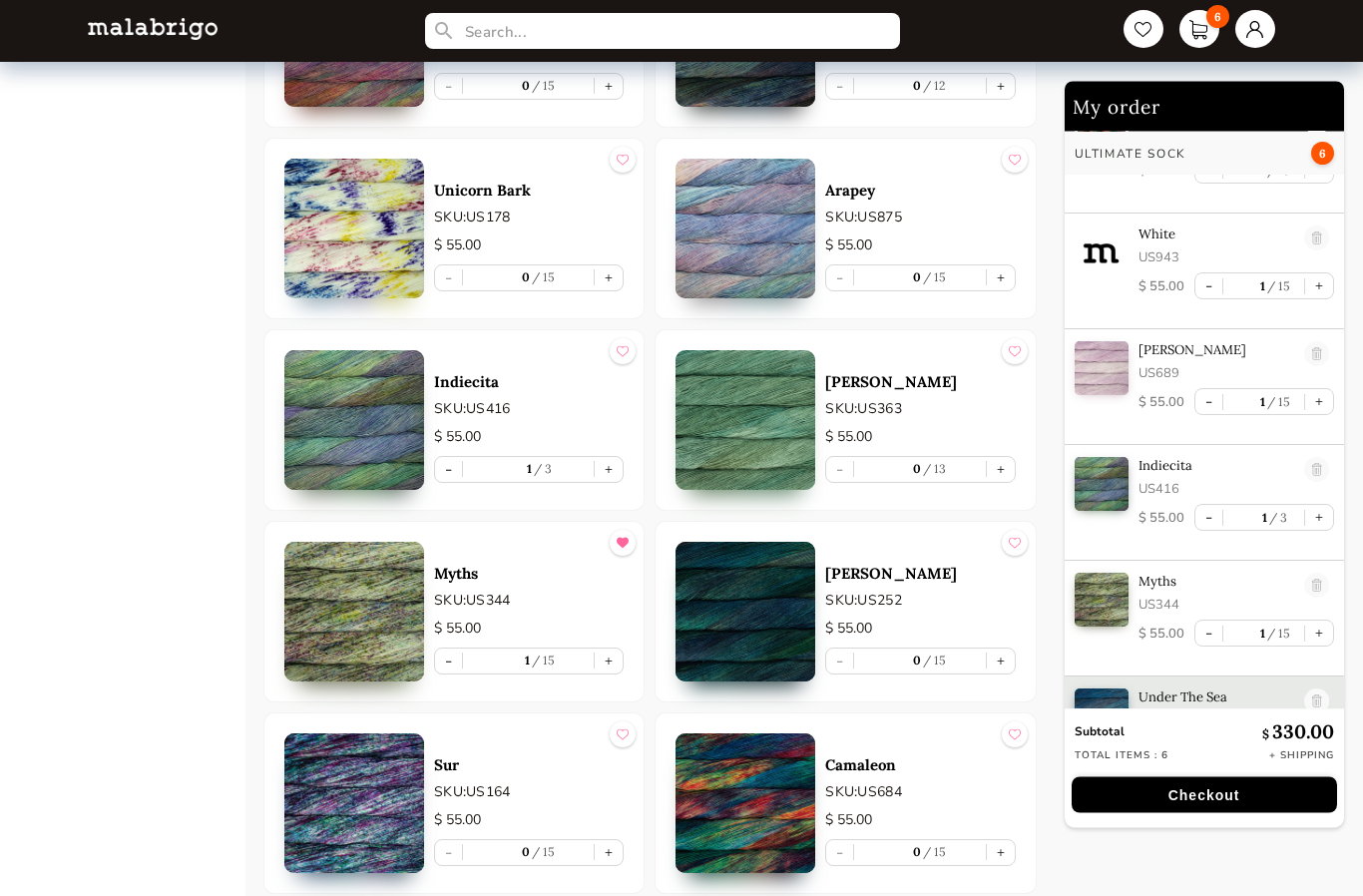 click on "+" at bounding box center (1001, 470) 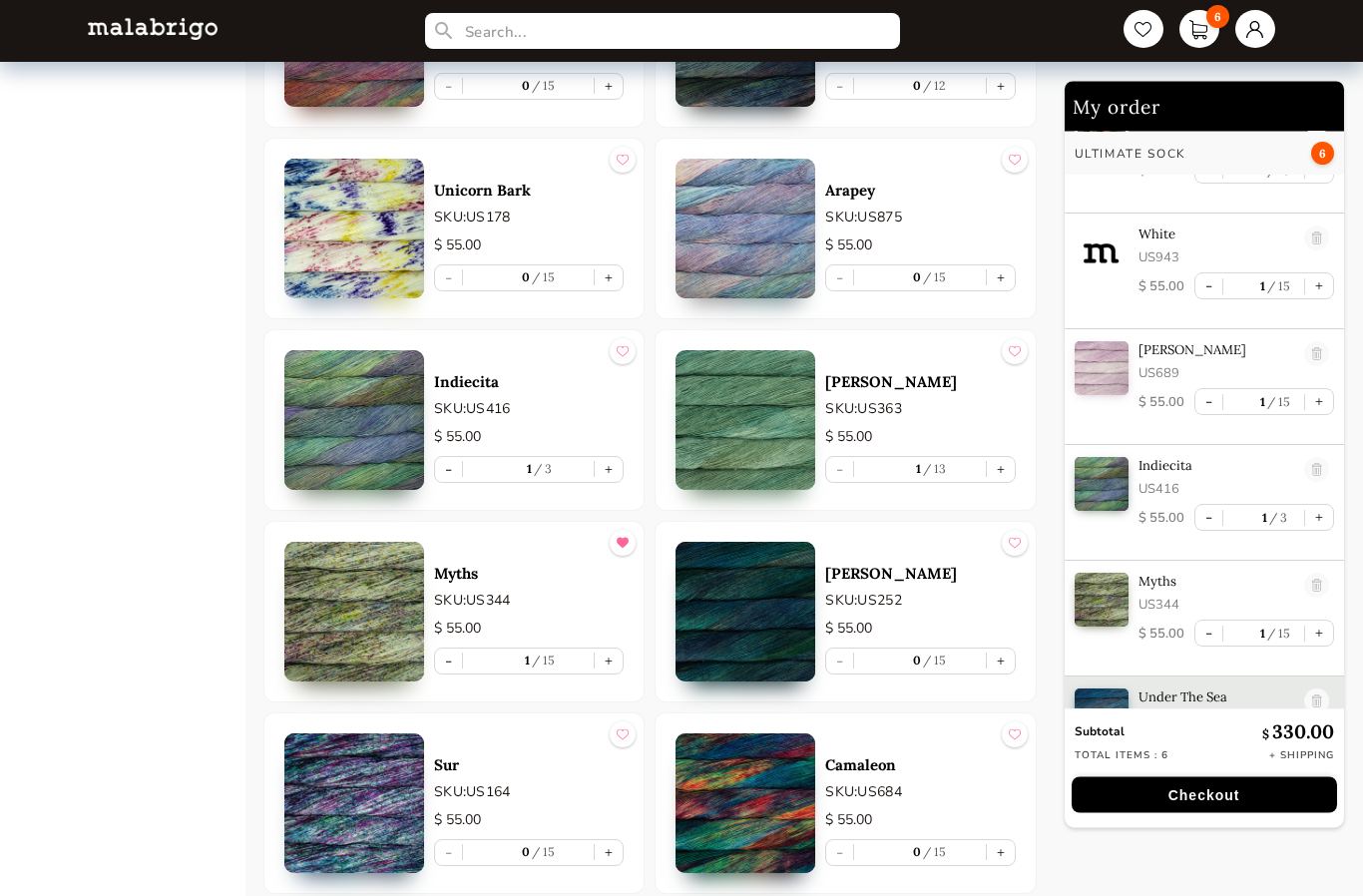 scroll, scrollTop: 3796, scrollLeft: 0, axis: vertical 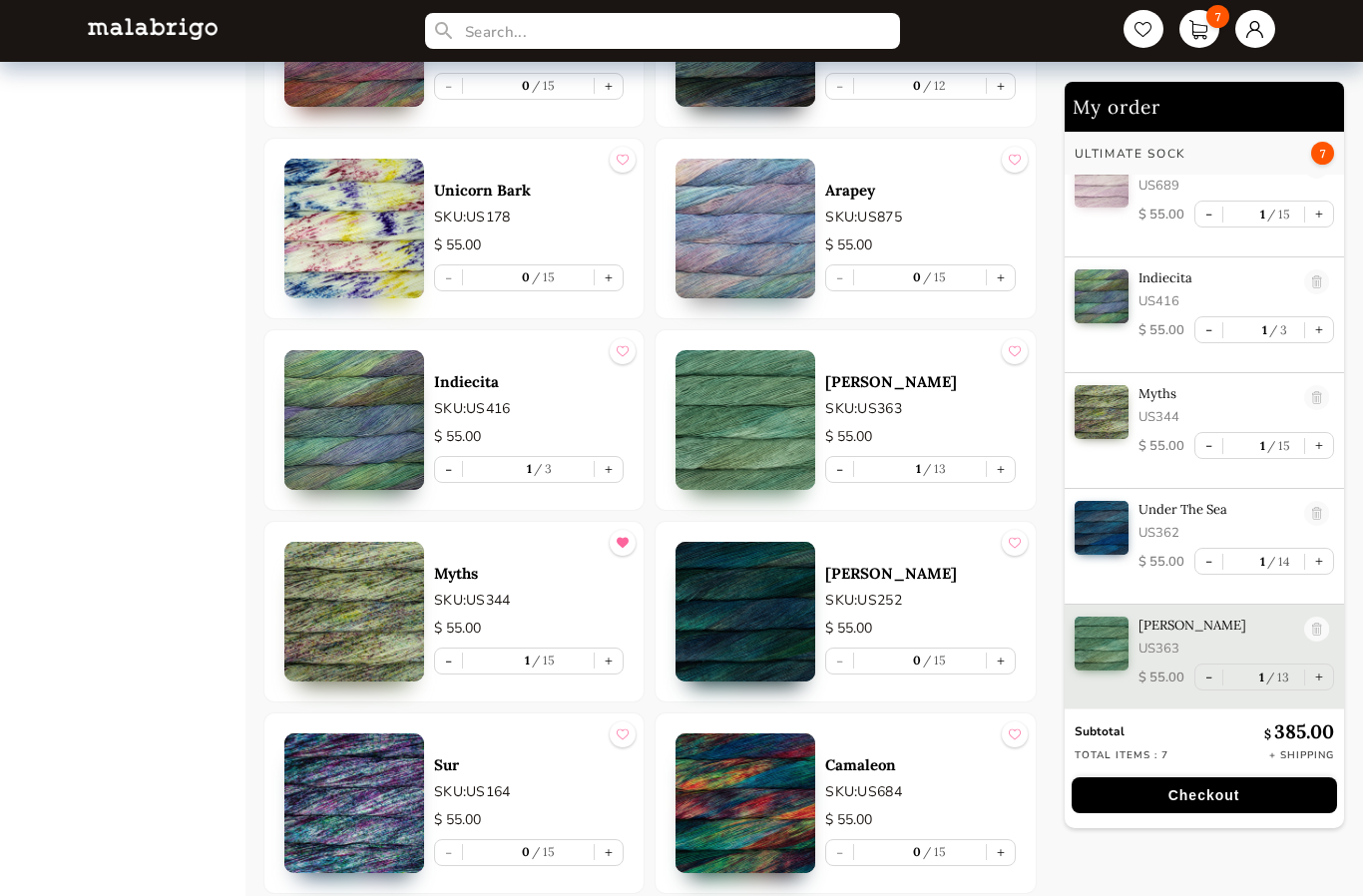 click on "+" at bounding box center (1001, 277) 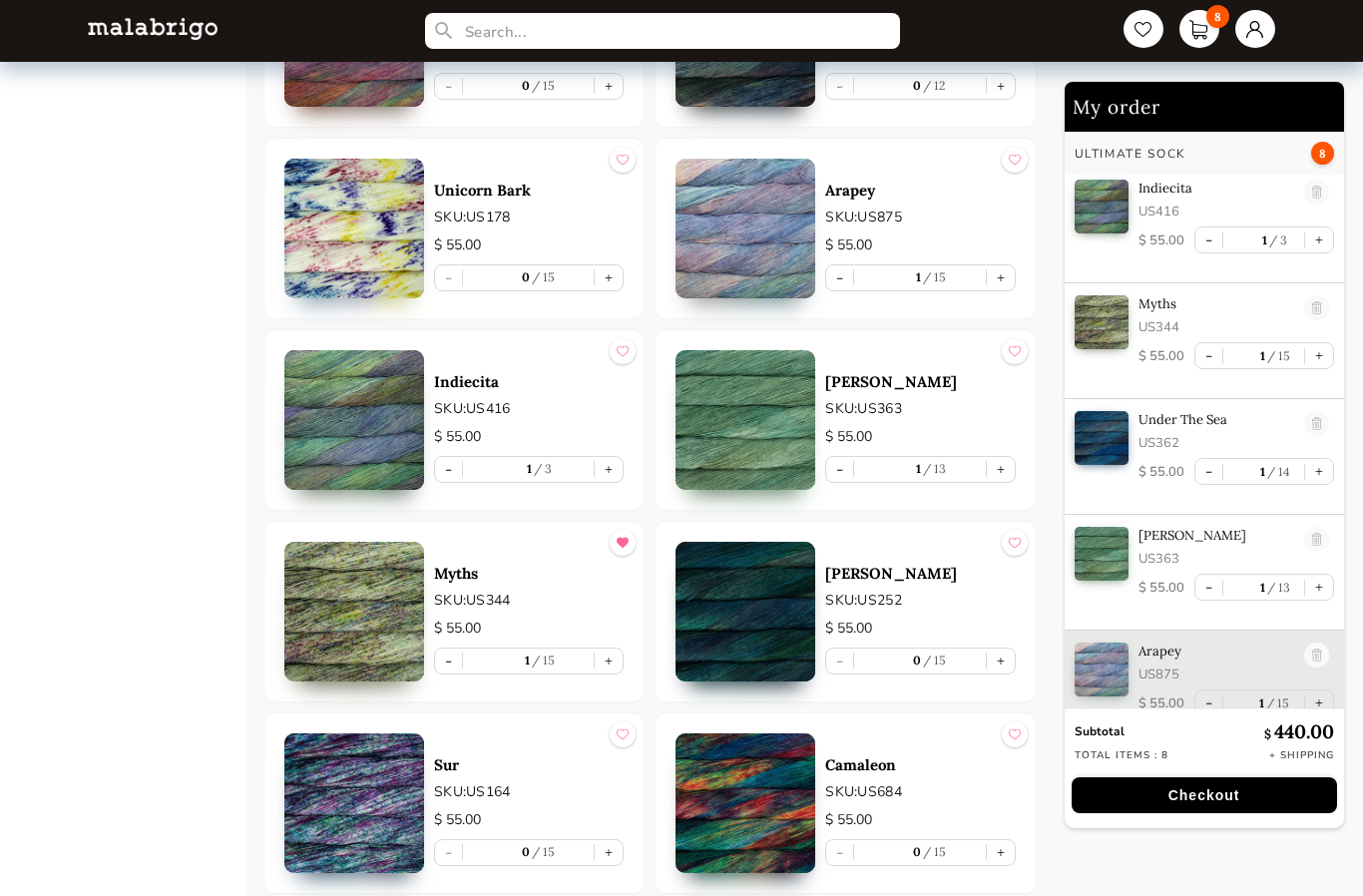 scroll, scrollTop: 380, scrollLeft: 0, axis: vertical 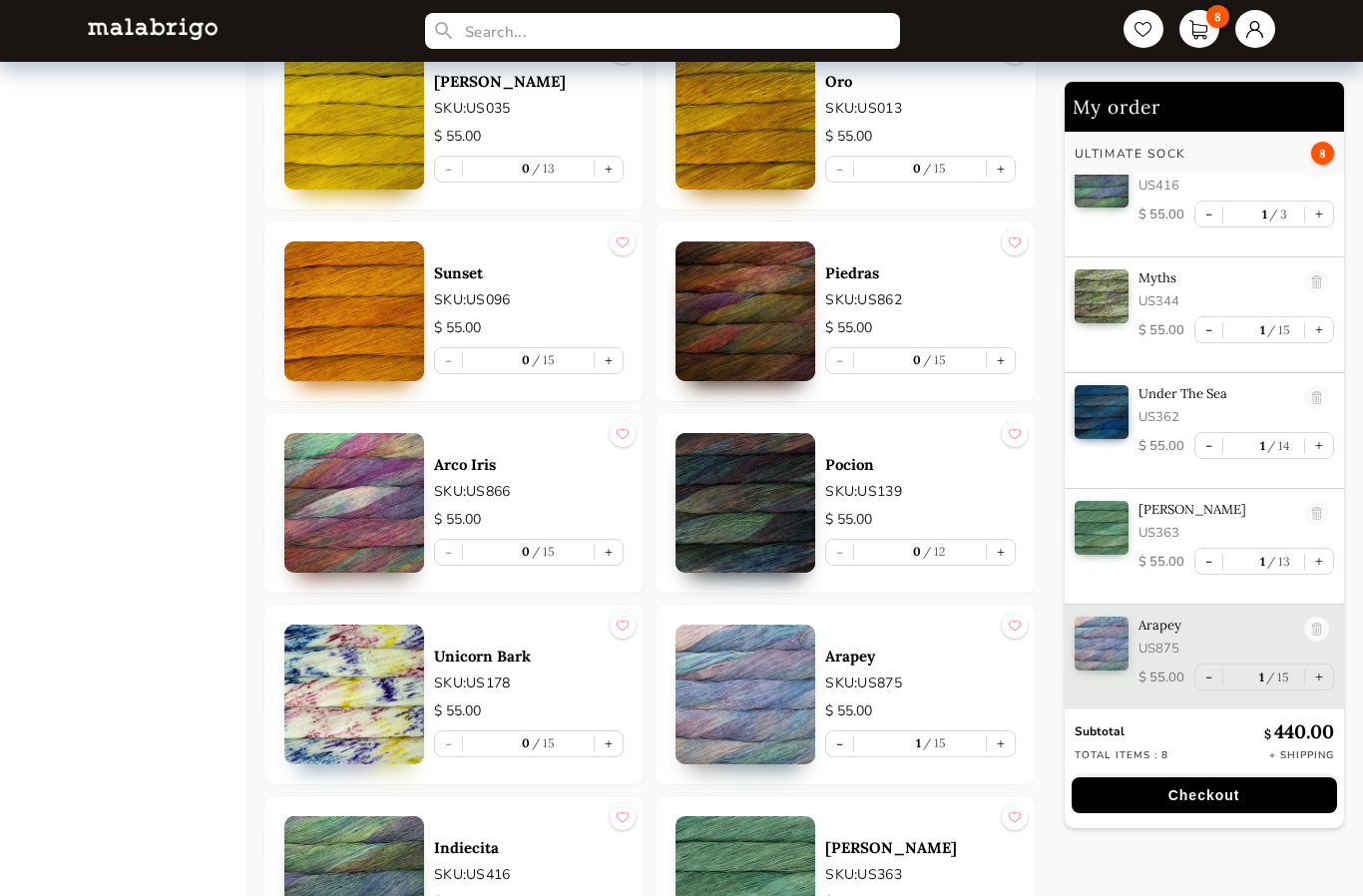 click on "+" at bounding box center (1001, 360) 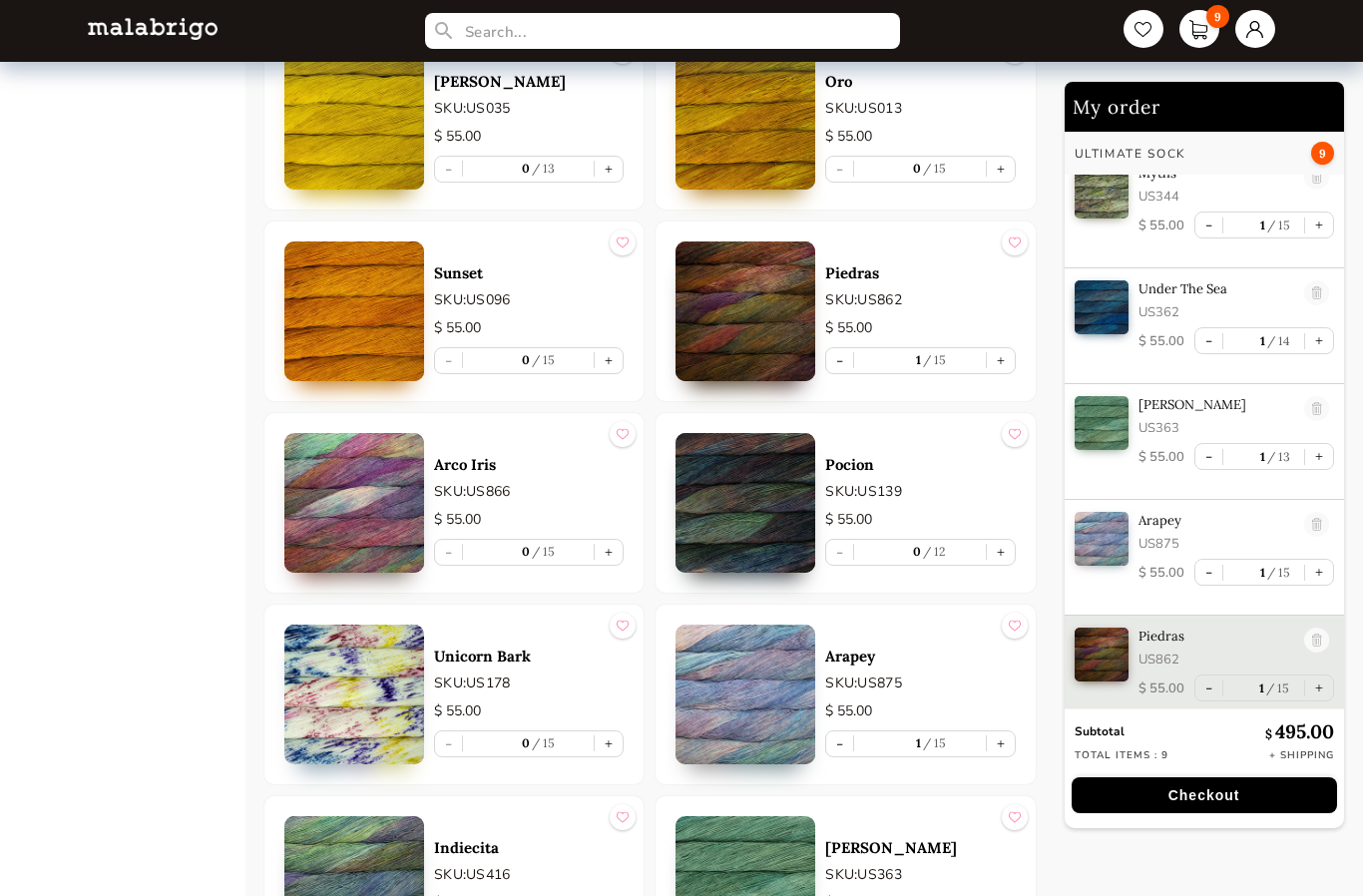 scroll, scrollTop: 497, scrollLeft: 0, axis: vertical 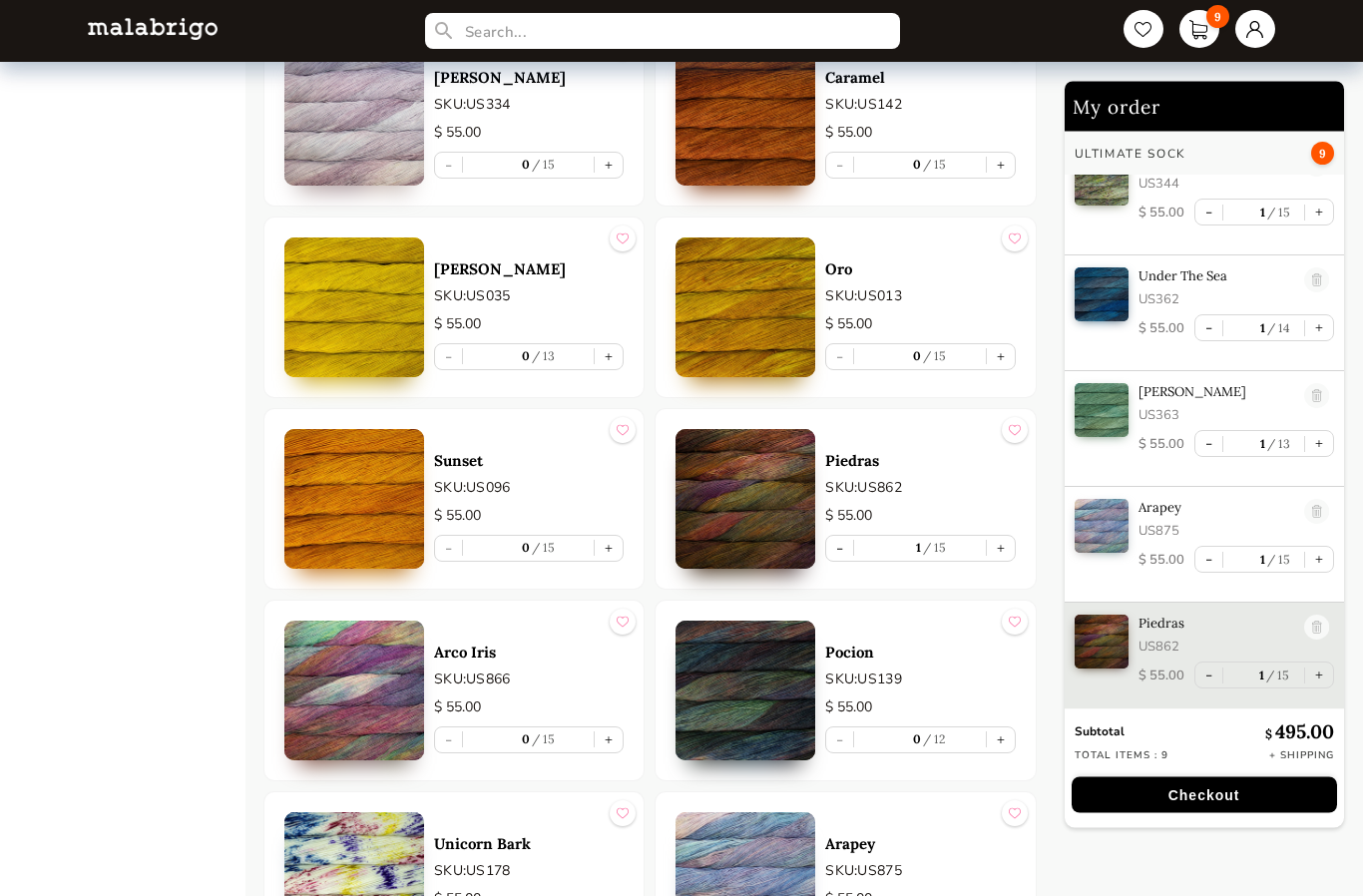 click on "+" at bounding box center (1001, 357) 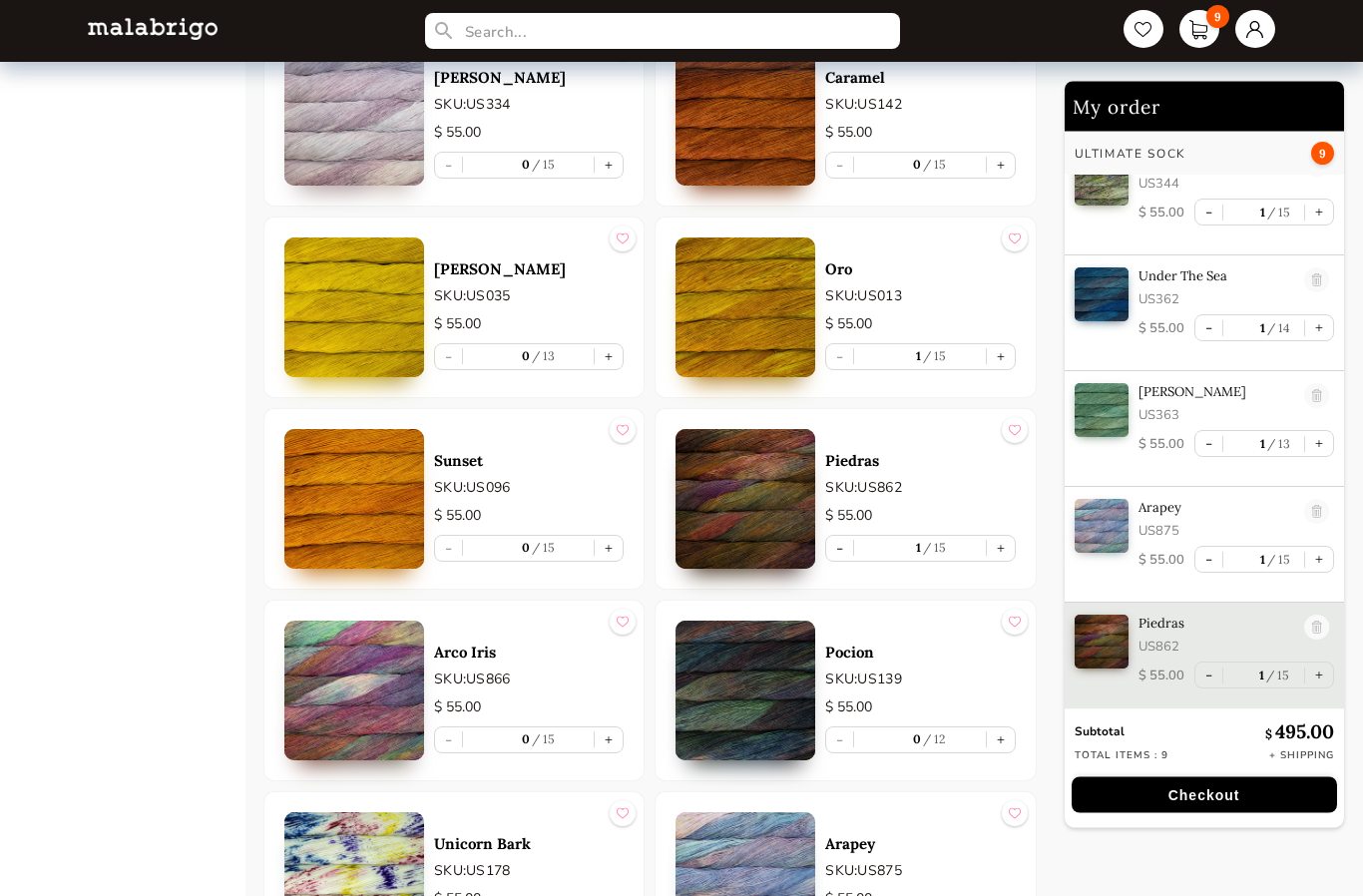 scroll, scrollTop: 3142, scrollLeft: 0, axis: vertical 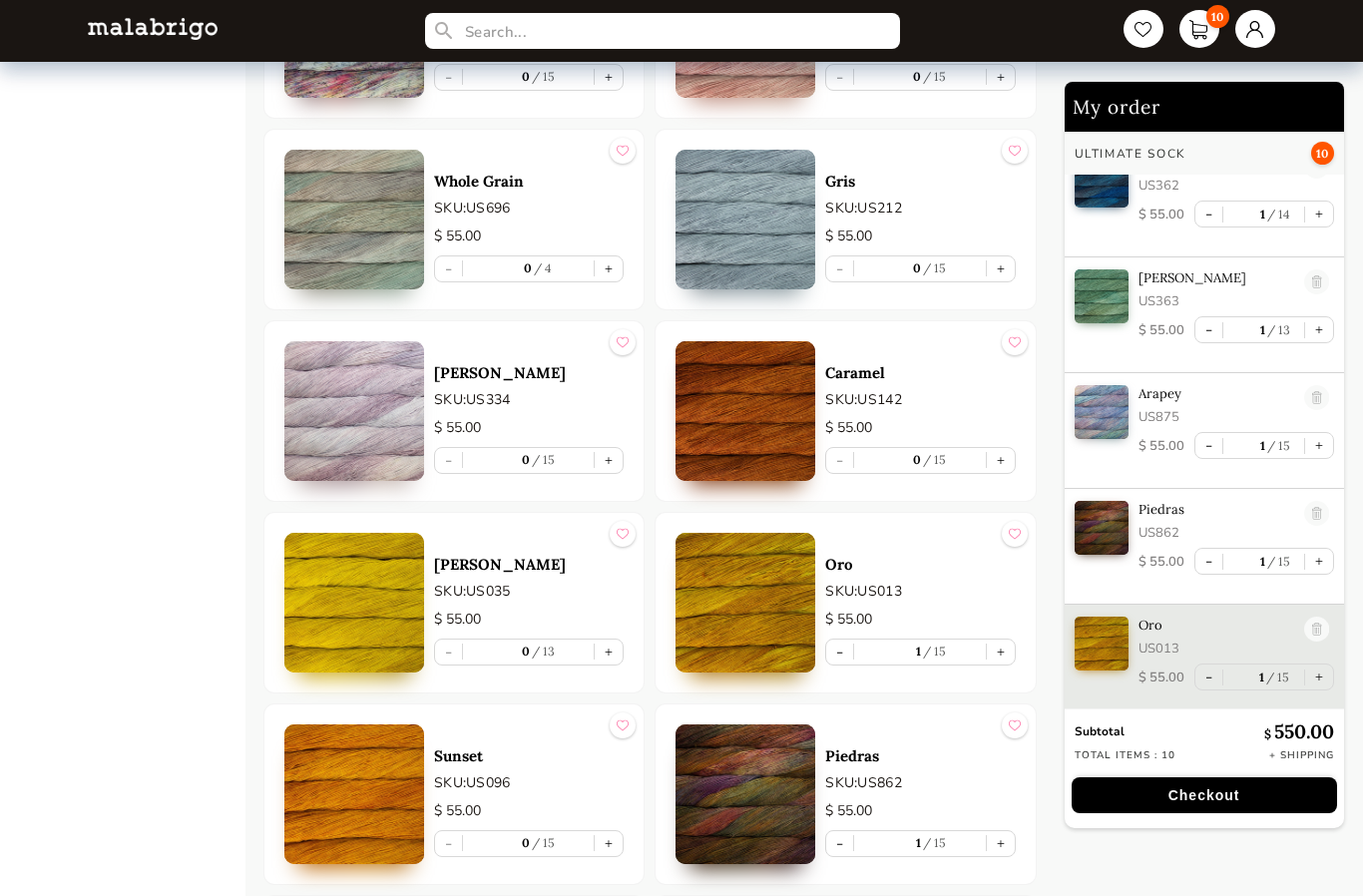 click on "+" at bounding box center [1001, 268] 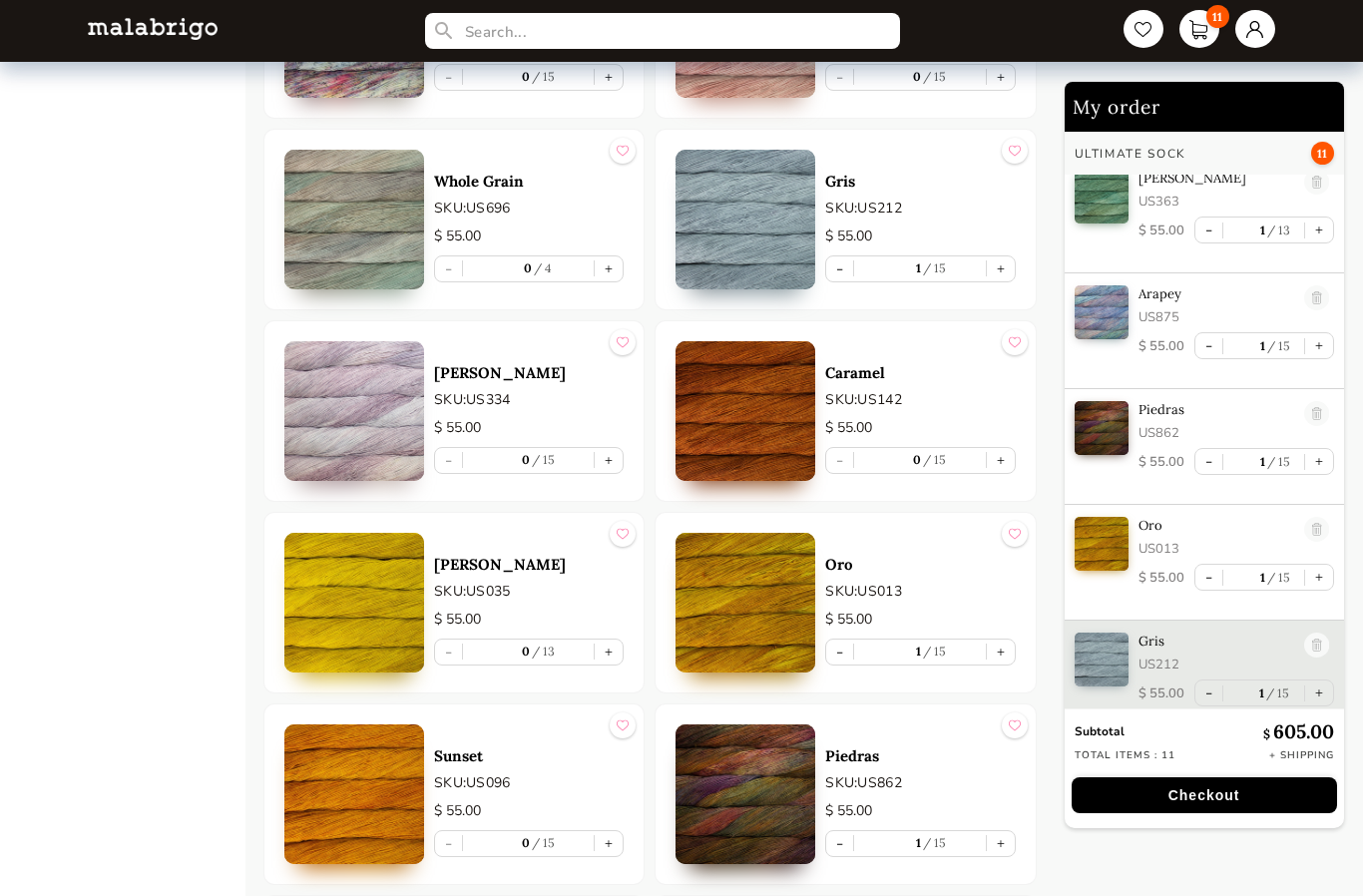 scroll, scrollTop: 727, scrollLeft: 0, axis: vertical 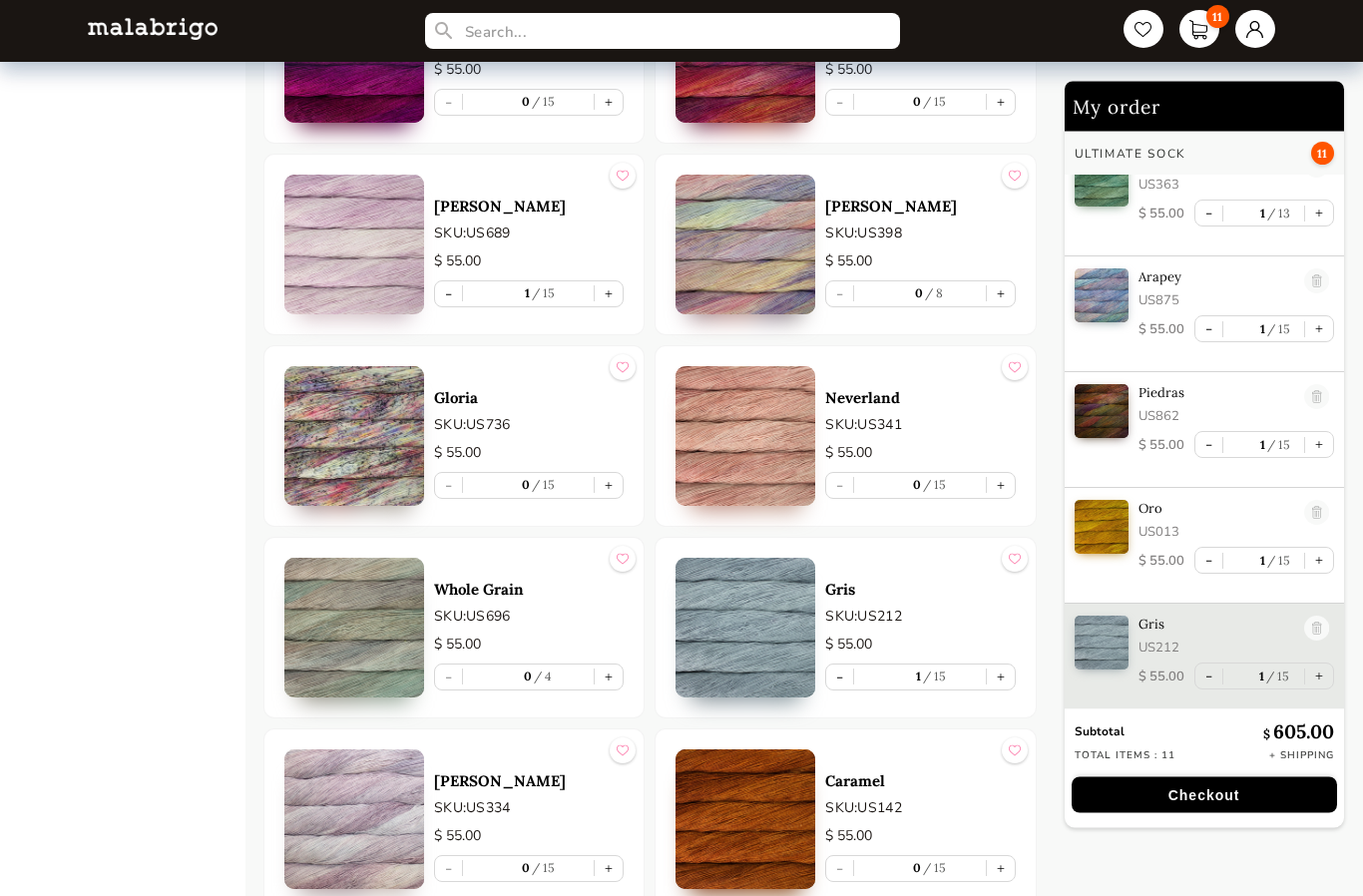 click on "+" at bounding box center [1001, 294] 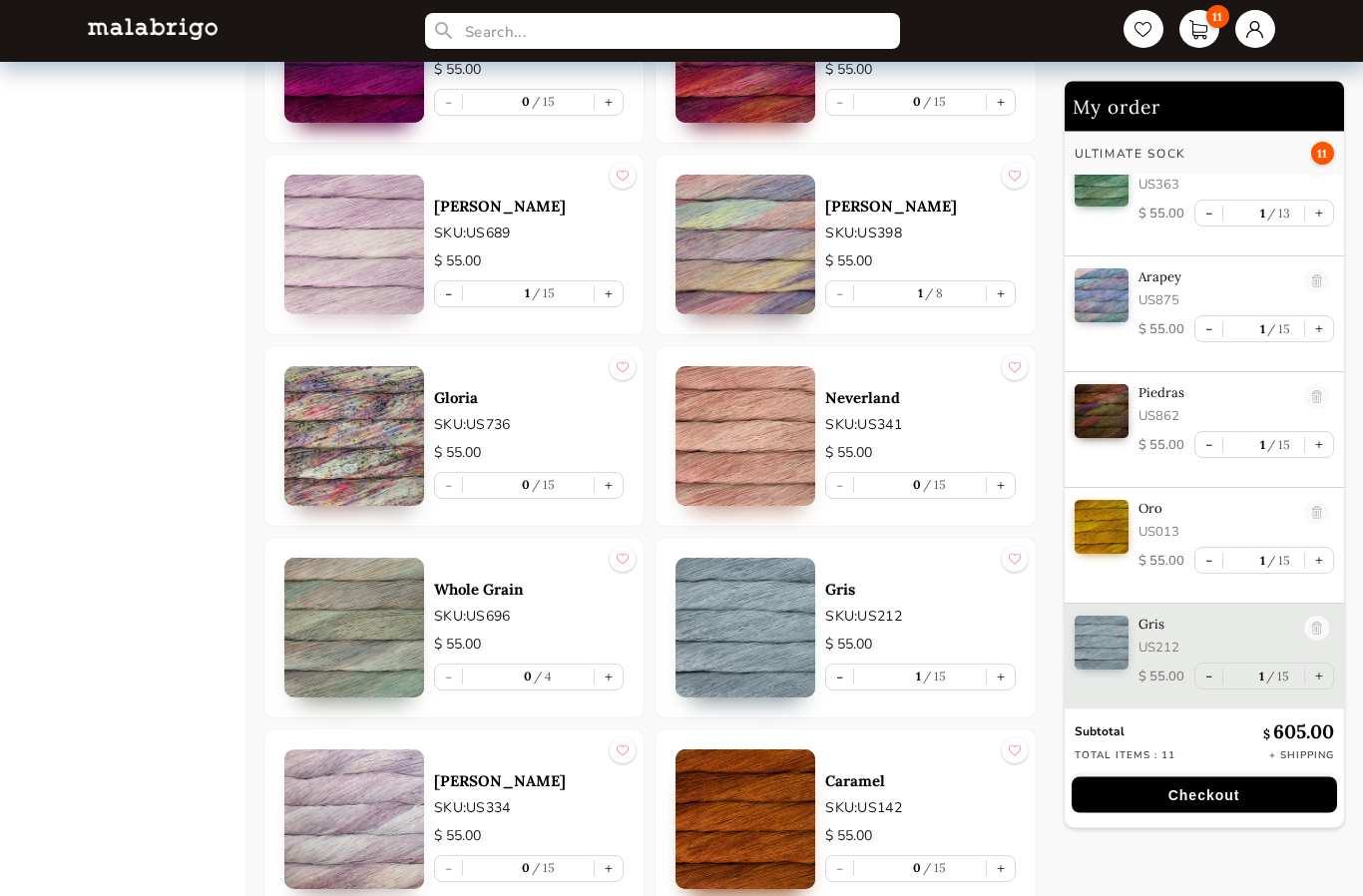 scroll, scrollTop: 2439, scrollLeft: 0, axis: vertical 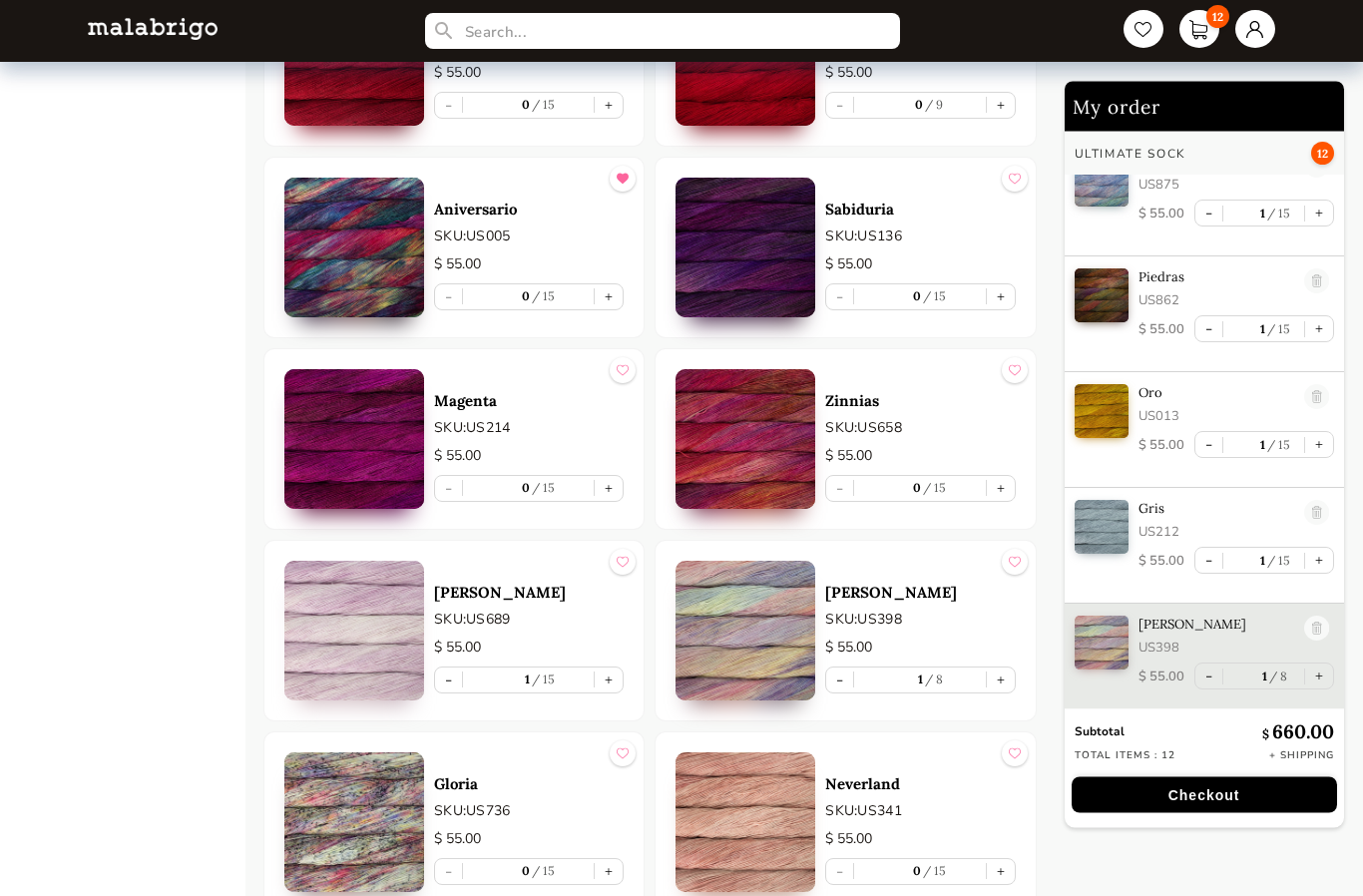 click on "+" at bounding box center [1001, 489] 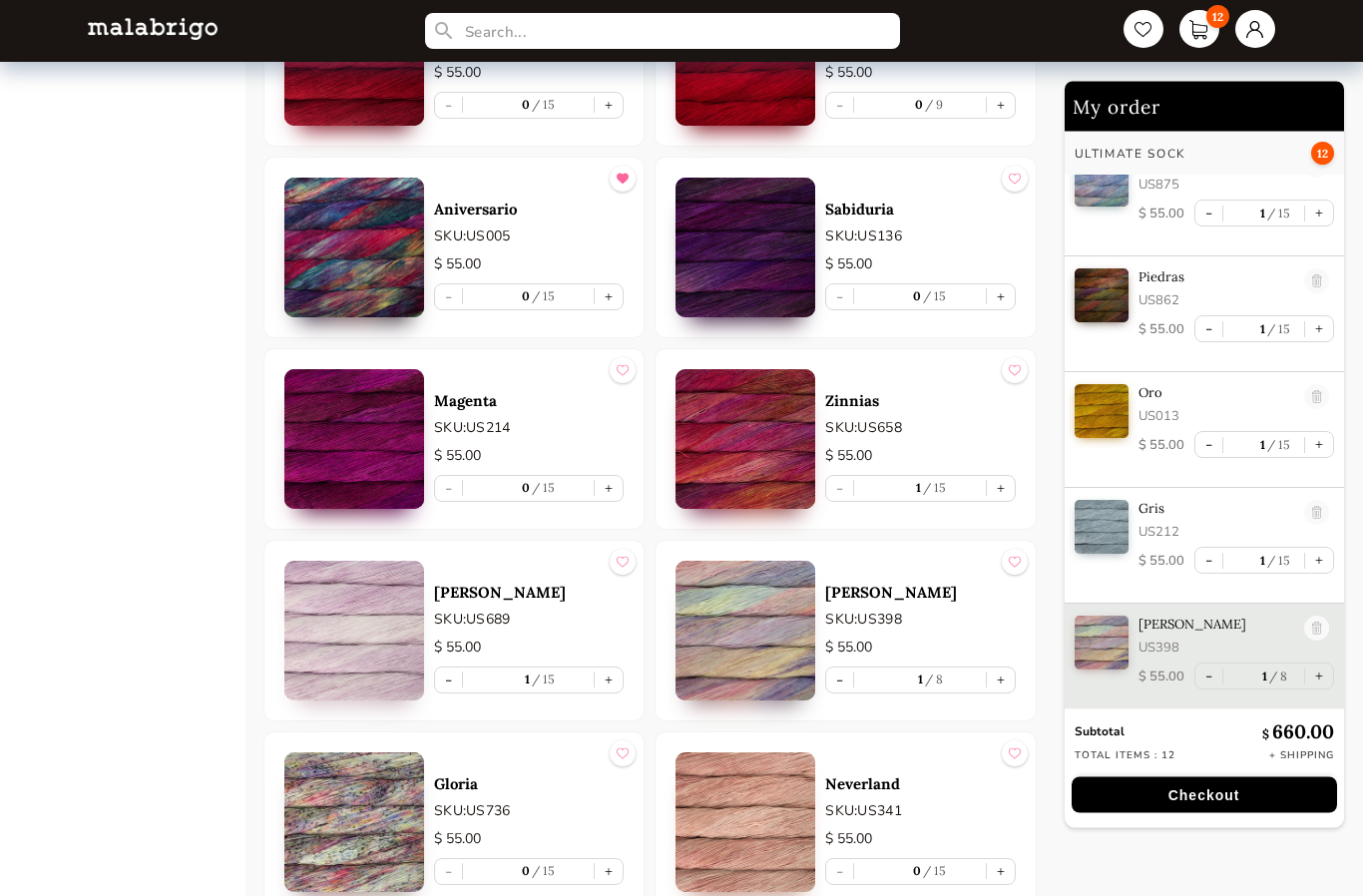 scroll, scrollTop: 2052, scrollLeft: 0, axis: vertical 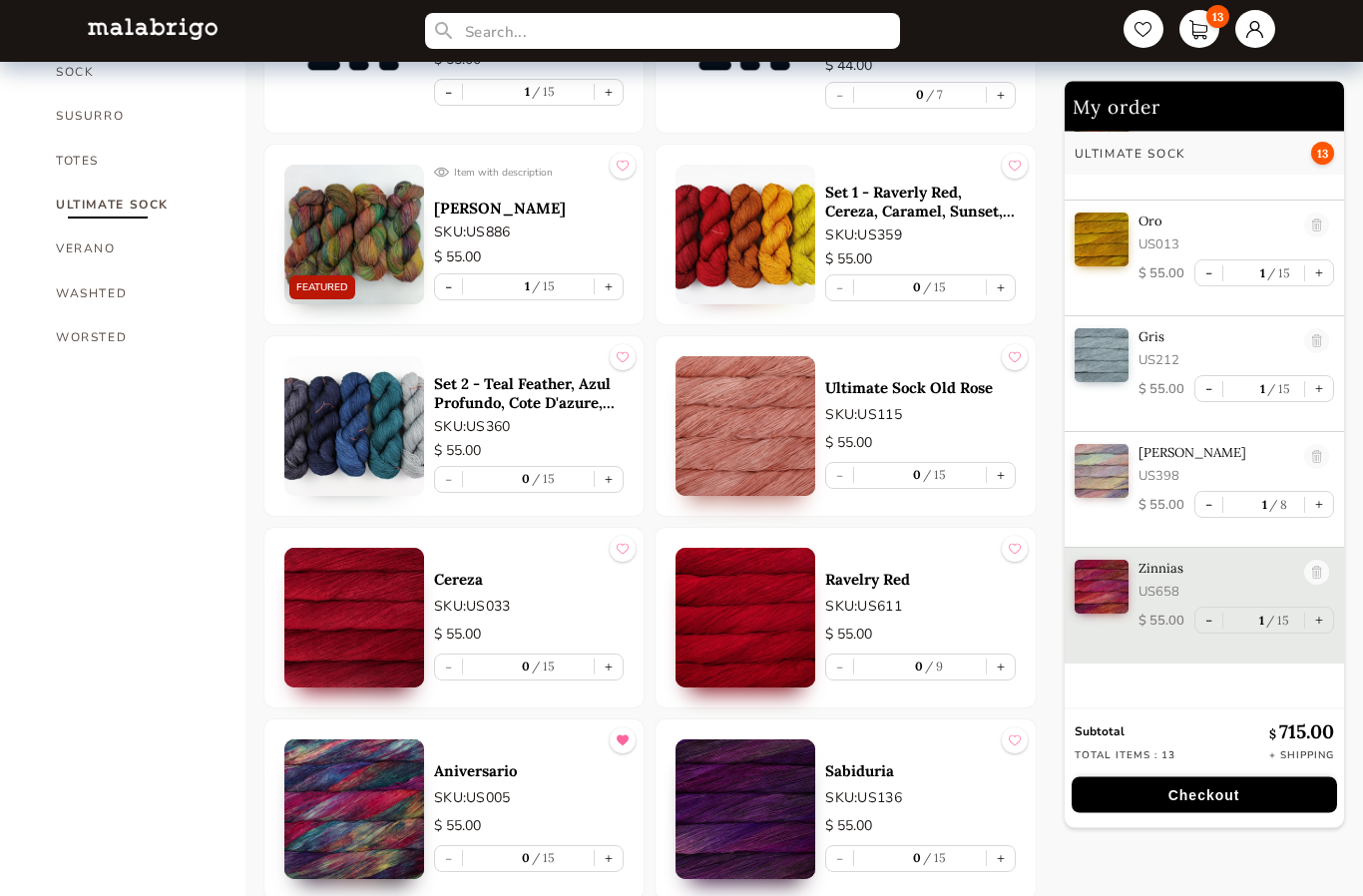 click on "+" at bounding box center (1001, 476) 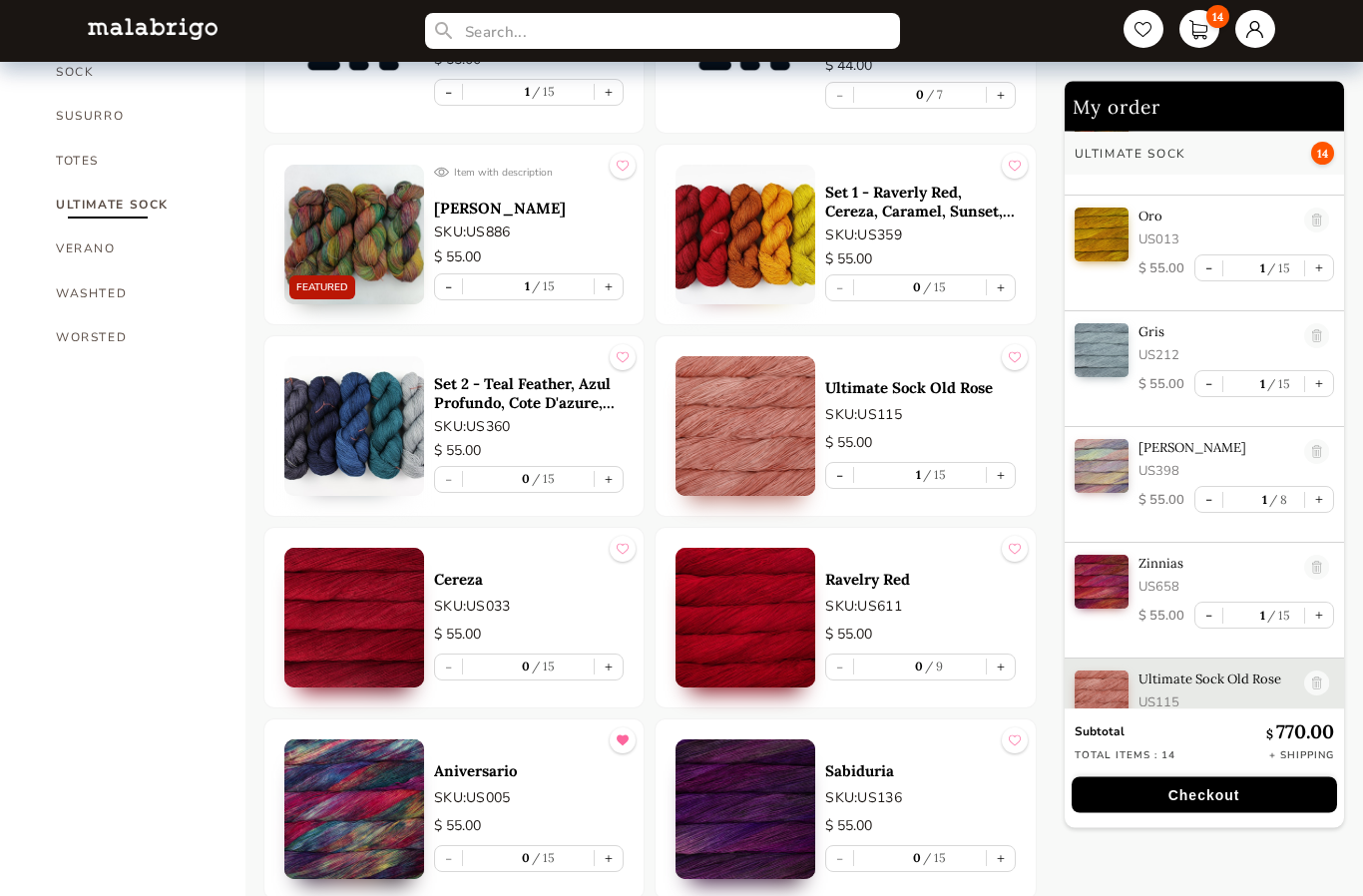 scroll, scrollTop: 1491, scrollLeft: 0, axis: vertical 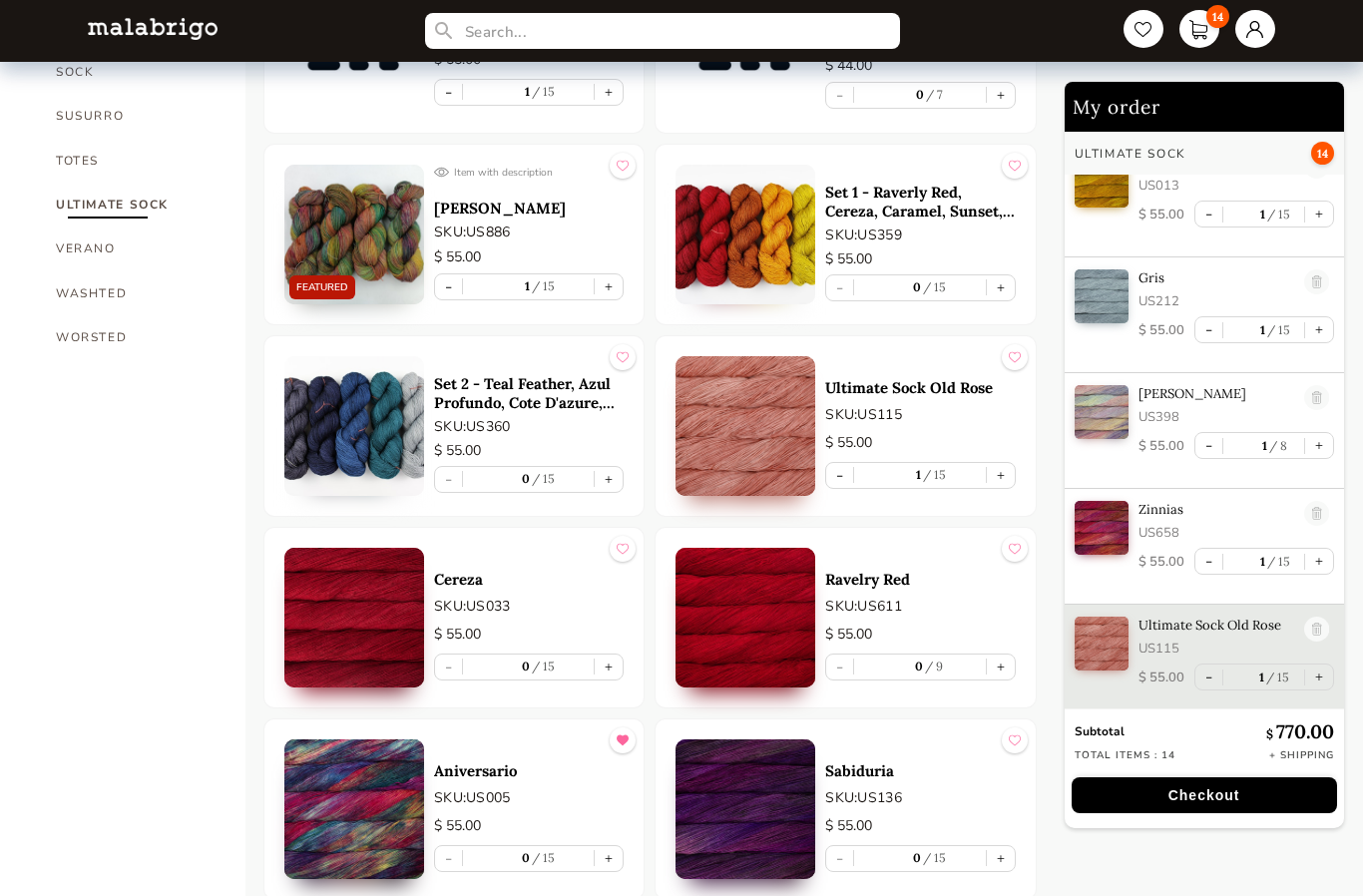 click at bounding box center [354, 426] 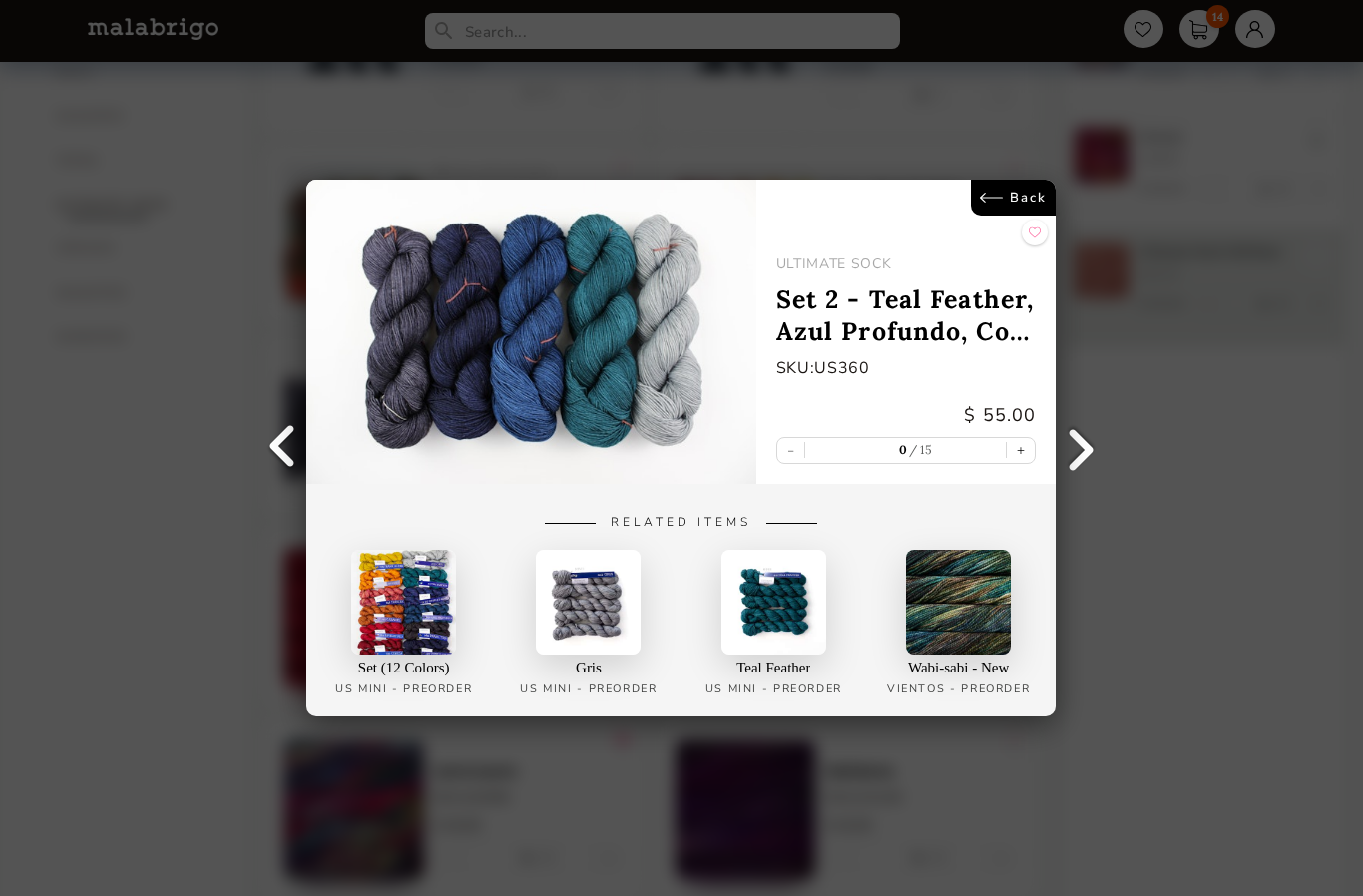 scroll, scrollTop: 1486, scrollLeft: 0, axis: vertical 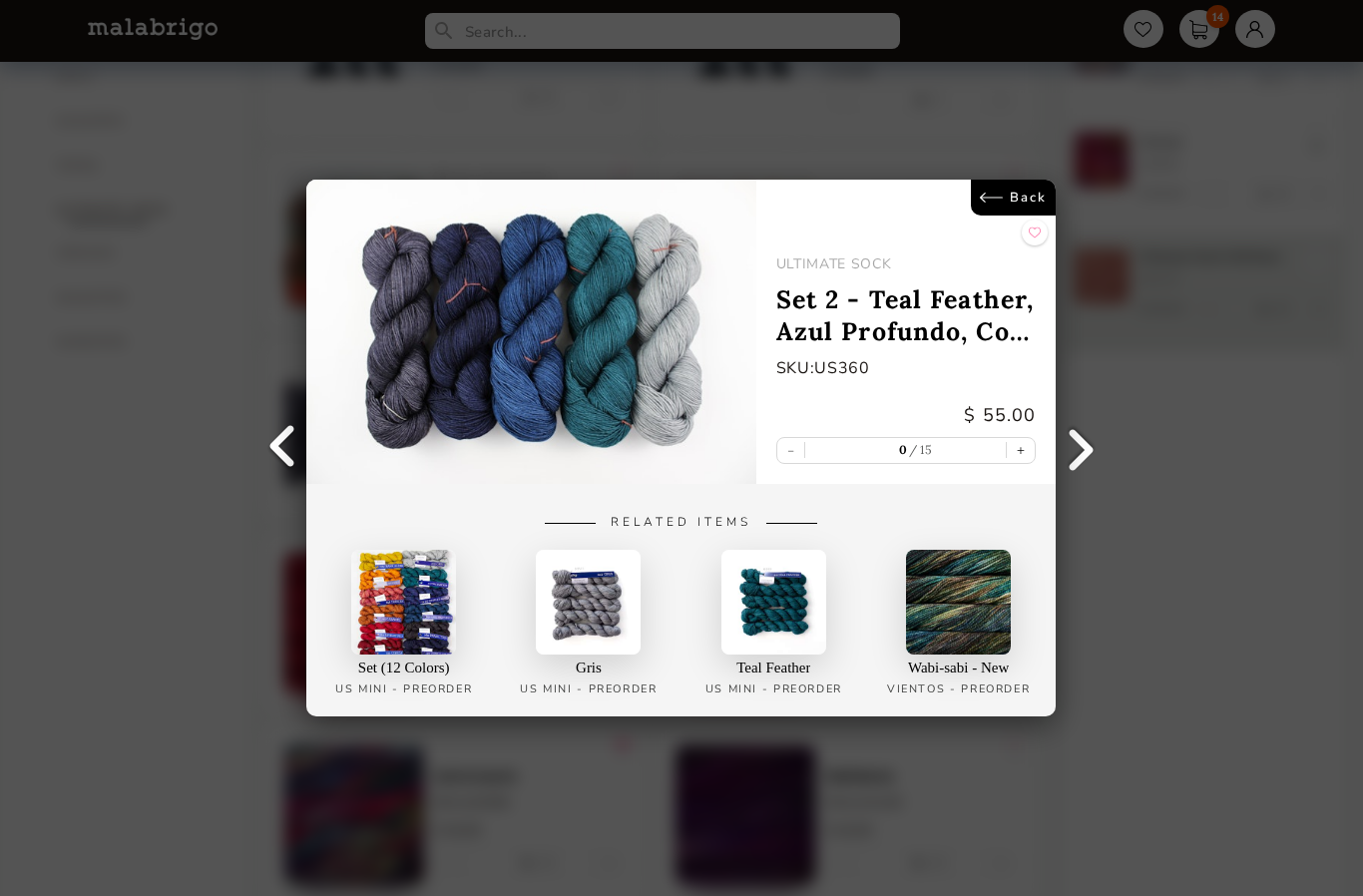 click at bounding box center (404, 602) 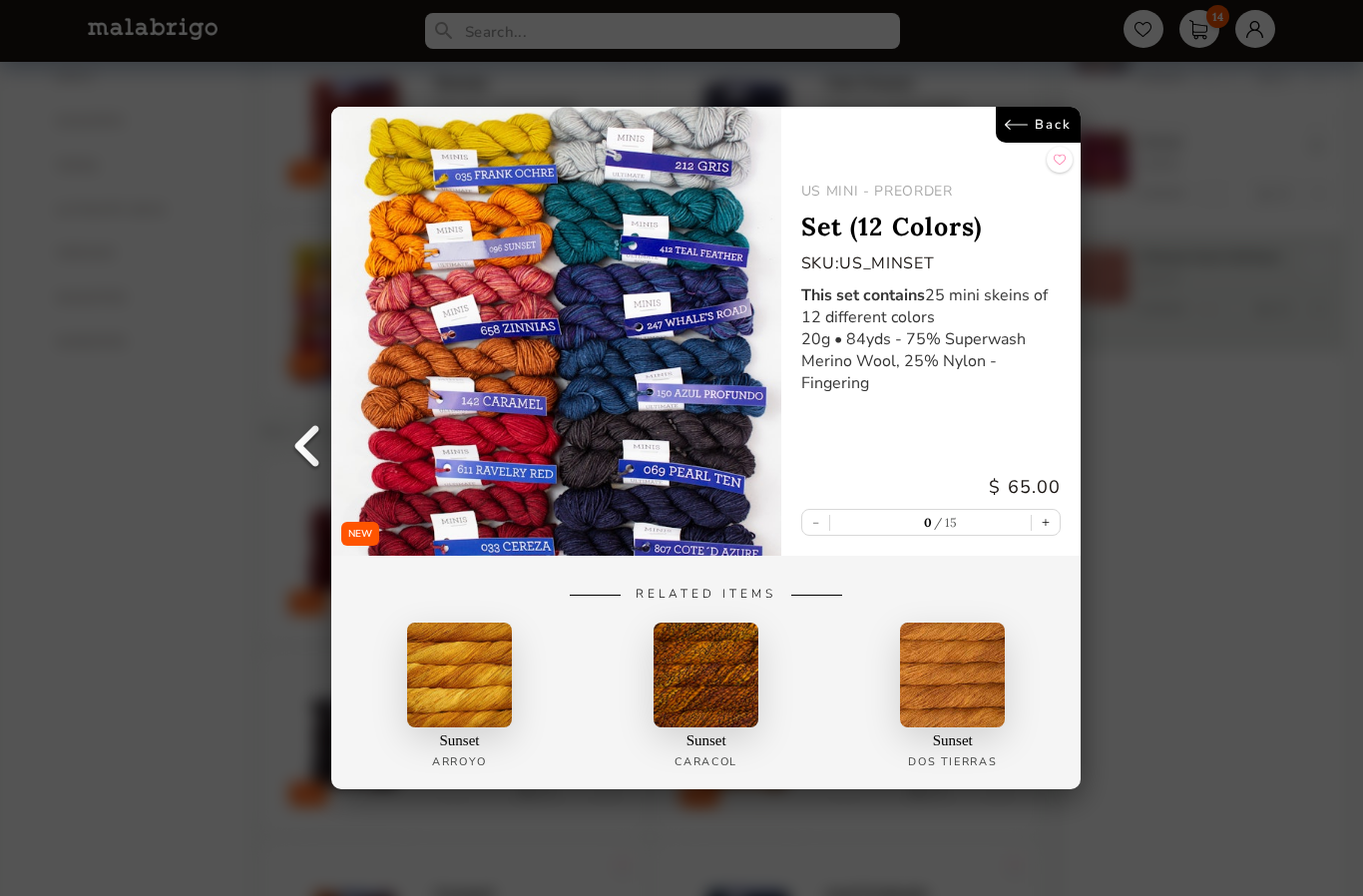 click on "Back" at bounding box center [1039, 125] 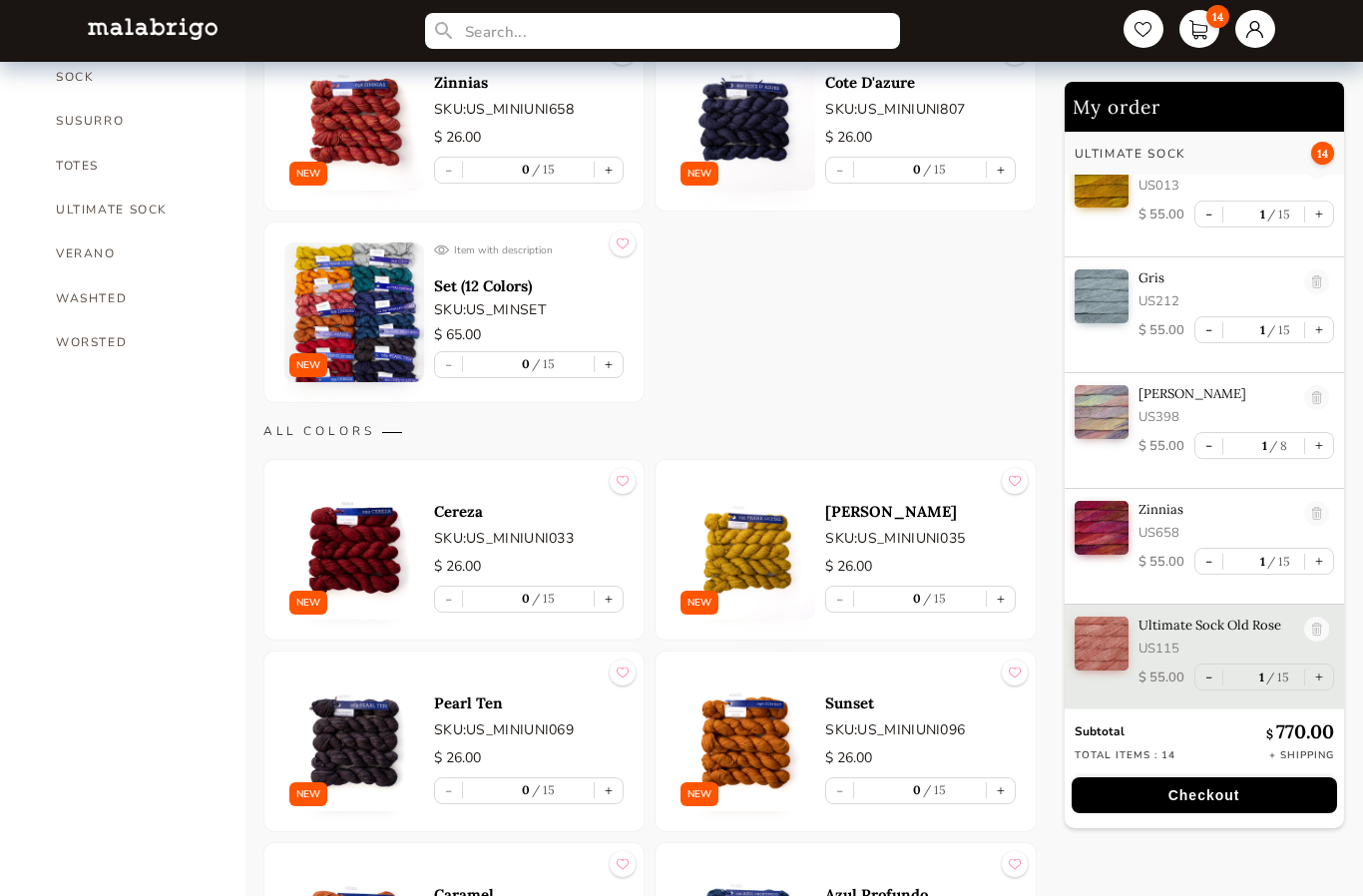 click on "+" at bounding box center [609, 364] 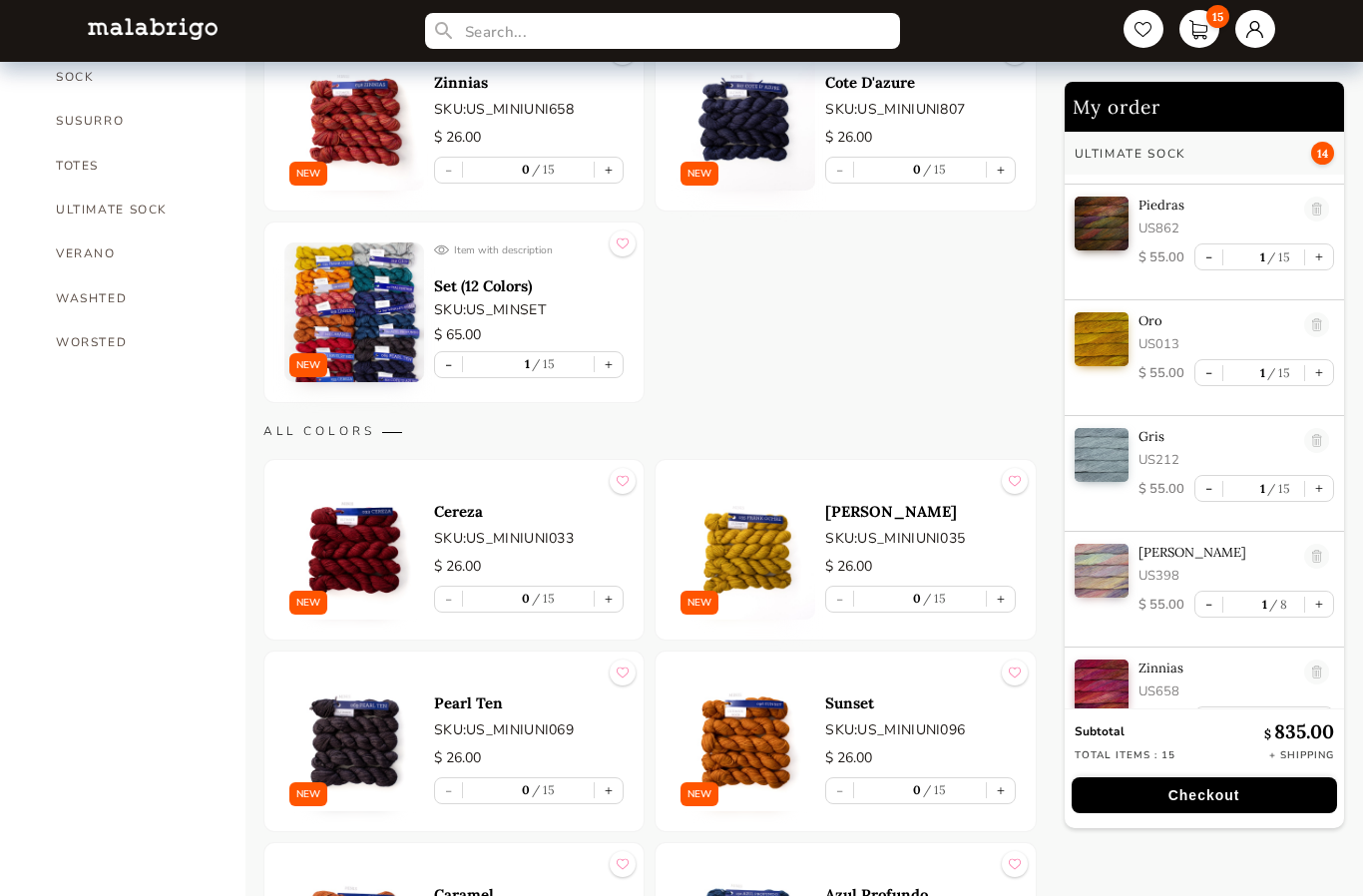 type on "1" 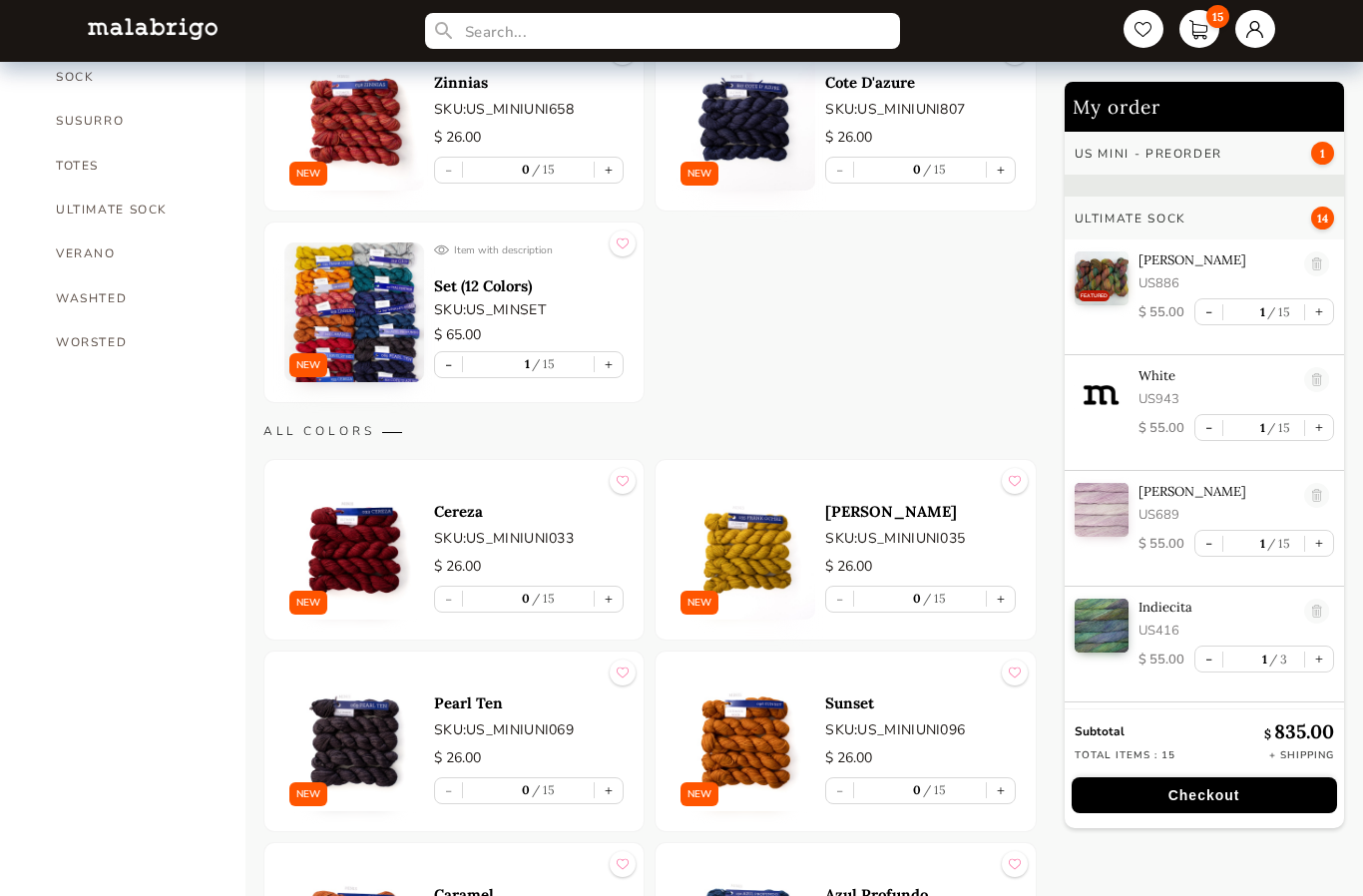 scroll, scrollTop: 0, scrollLeft: 0, axis: both 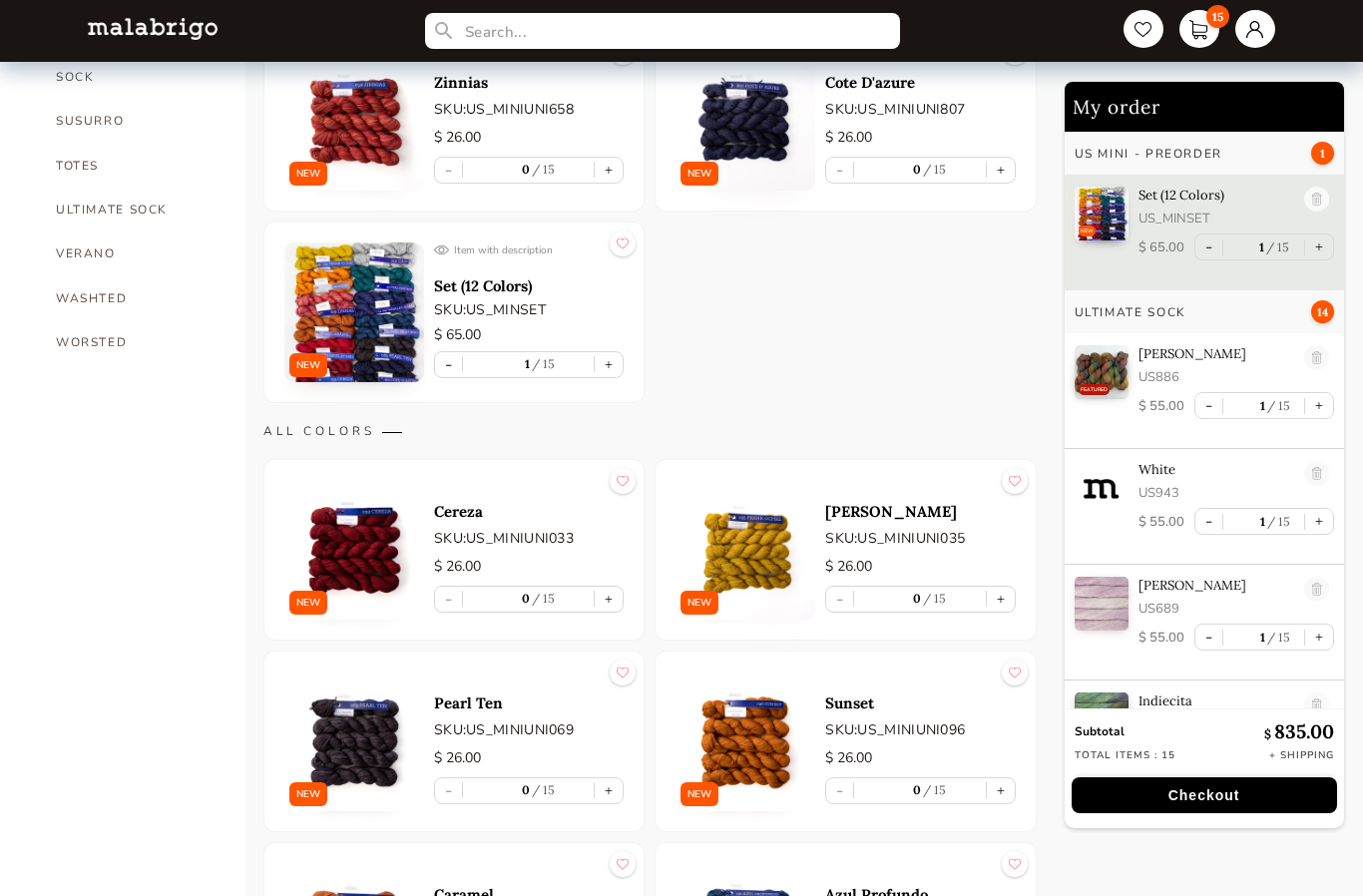 click on "Set (12 Colors) US_MINSET" at bounding box center (1216, 210) 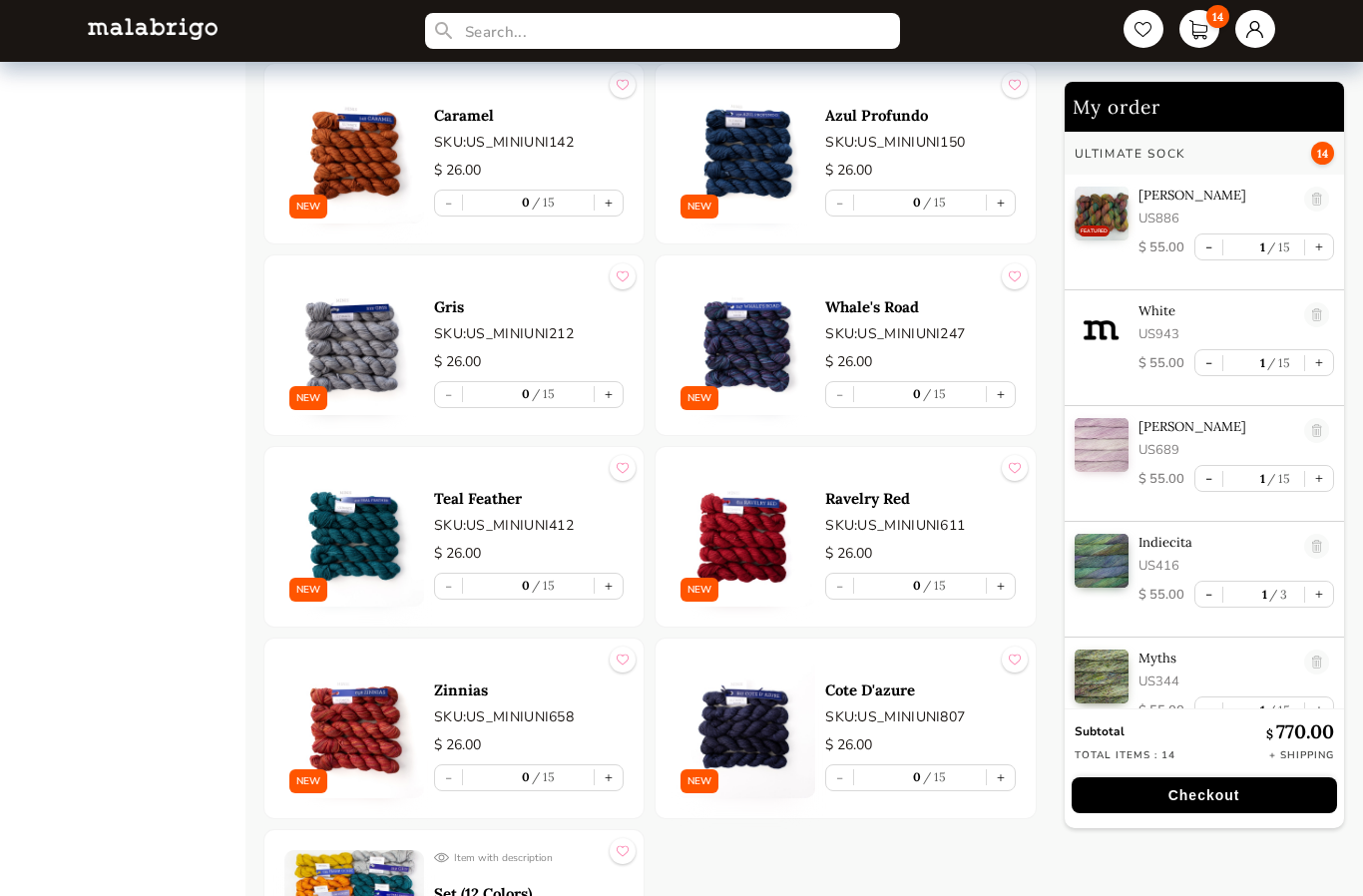 scroll, scrollTop: 2373, scrollLeft: 0, axis: vertical 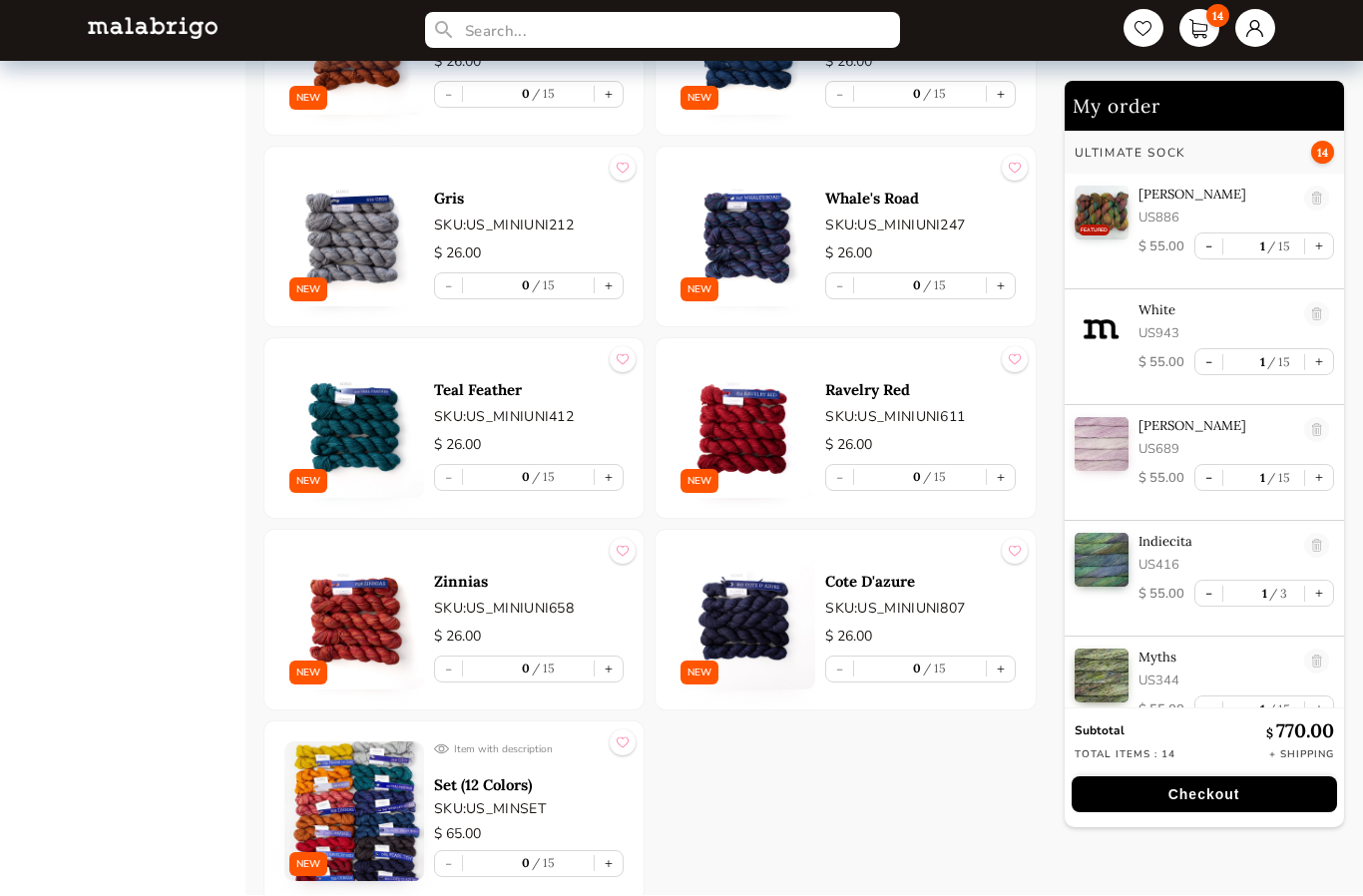 click on "+" at bounding box center [1001, 478] 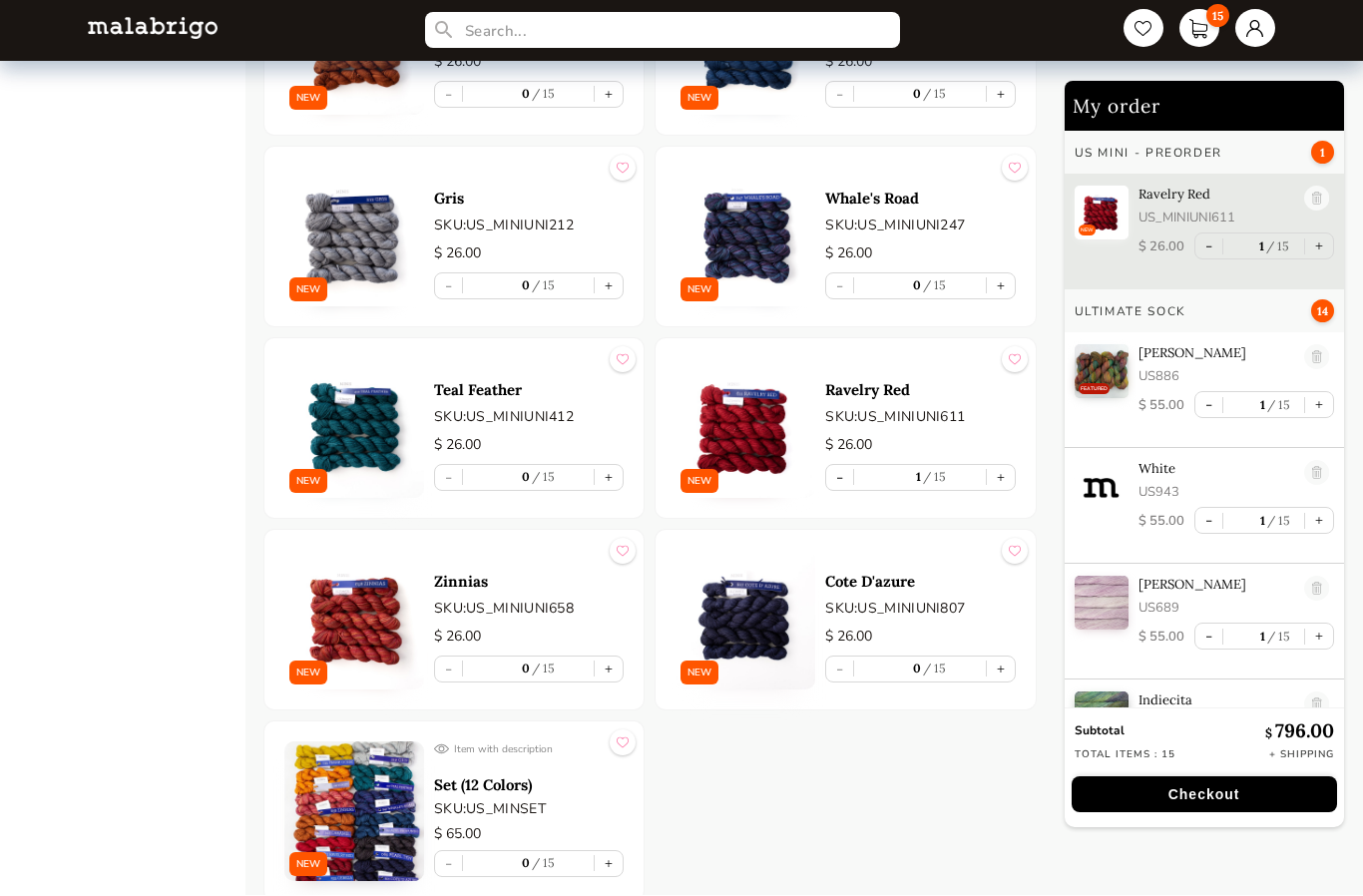 click on "+" at bounding box center [609, 478] 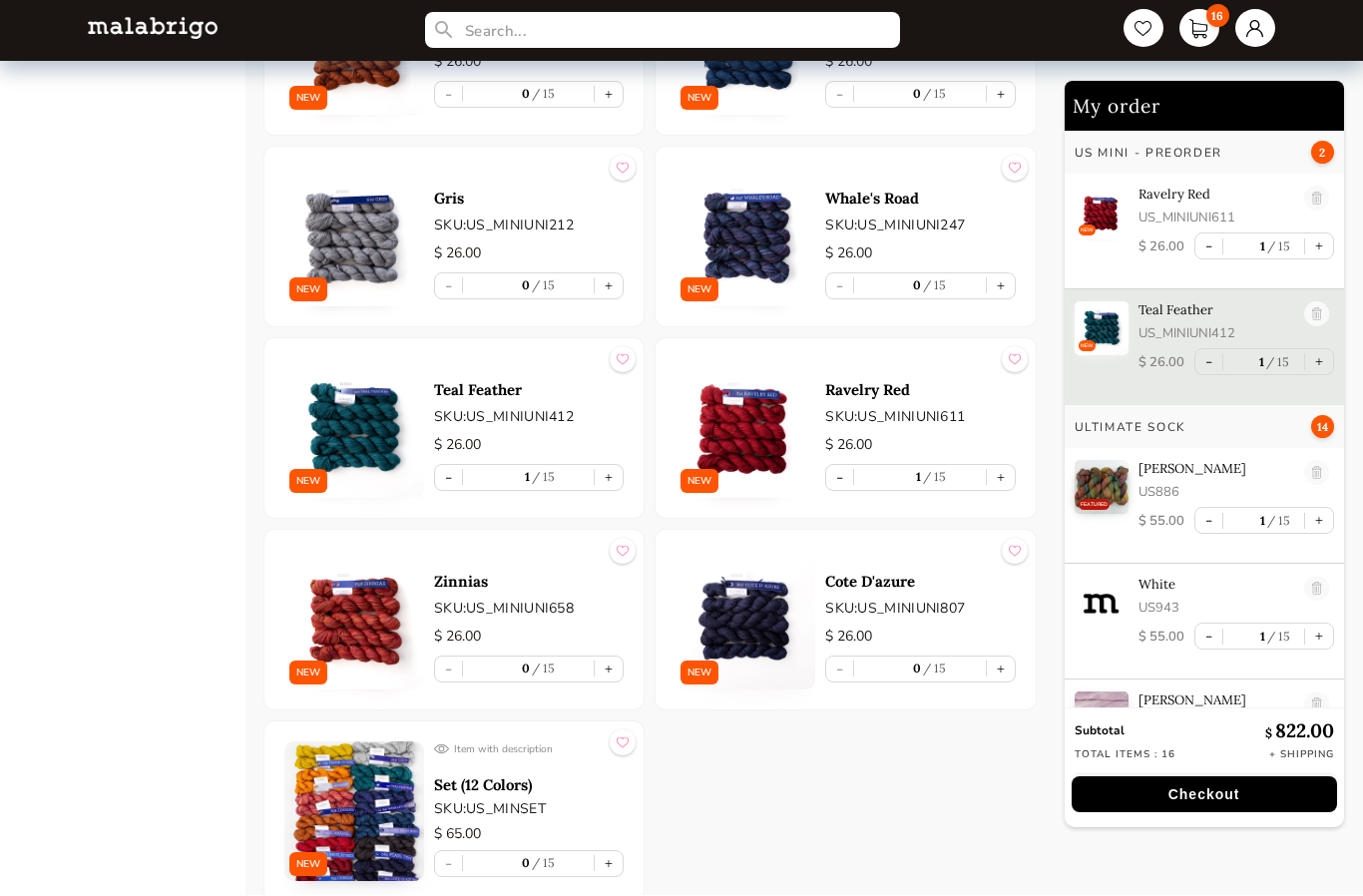 click at bounding box center (1316, 315) 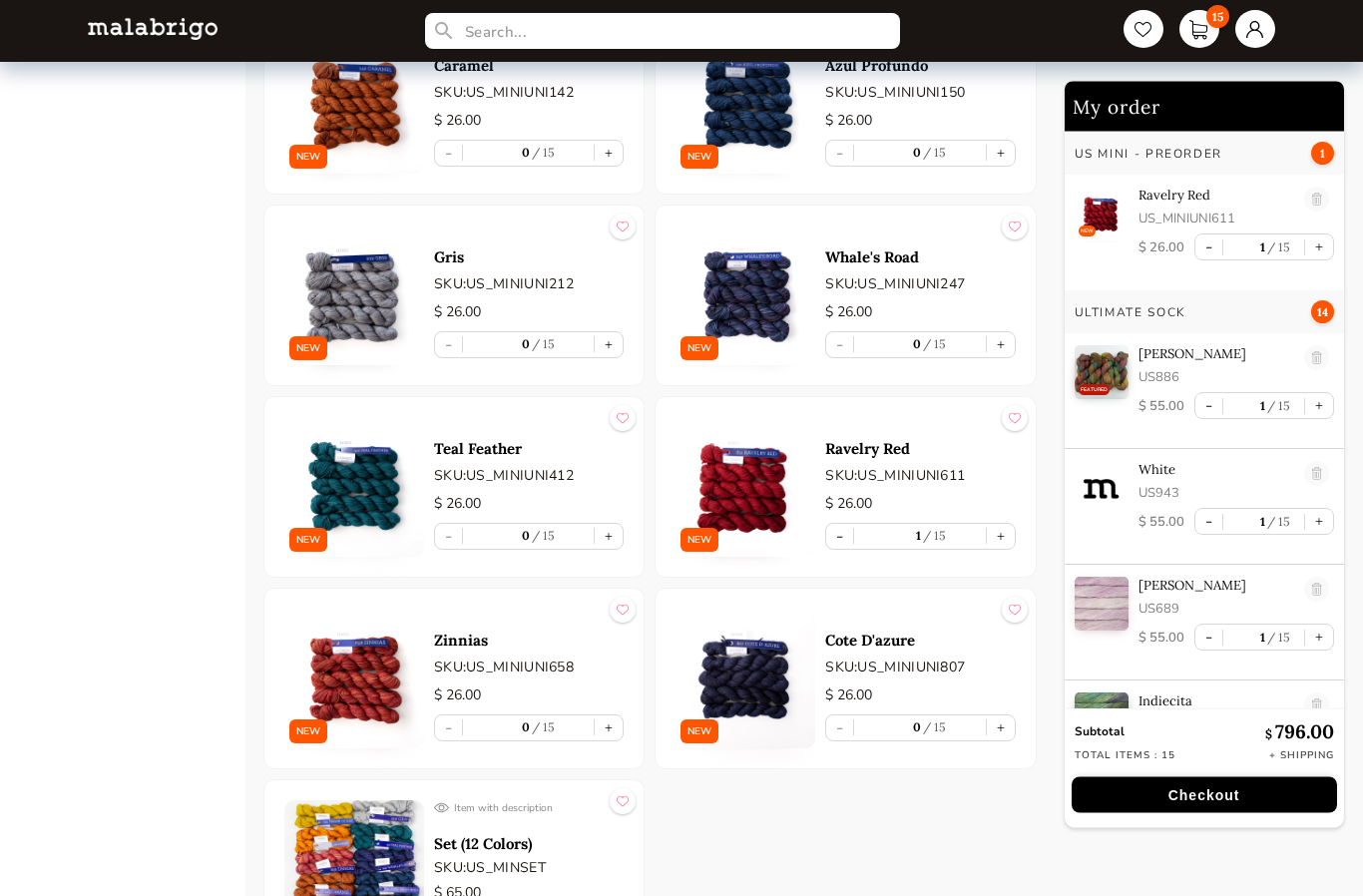 scroll, scrollTop: 2296, scrollLeft: 0, axis: vertical 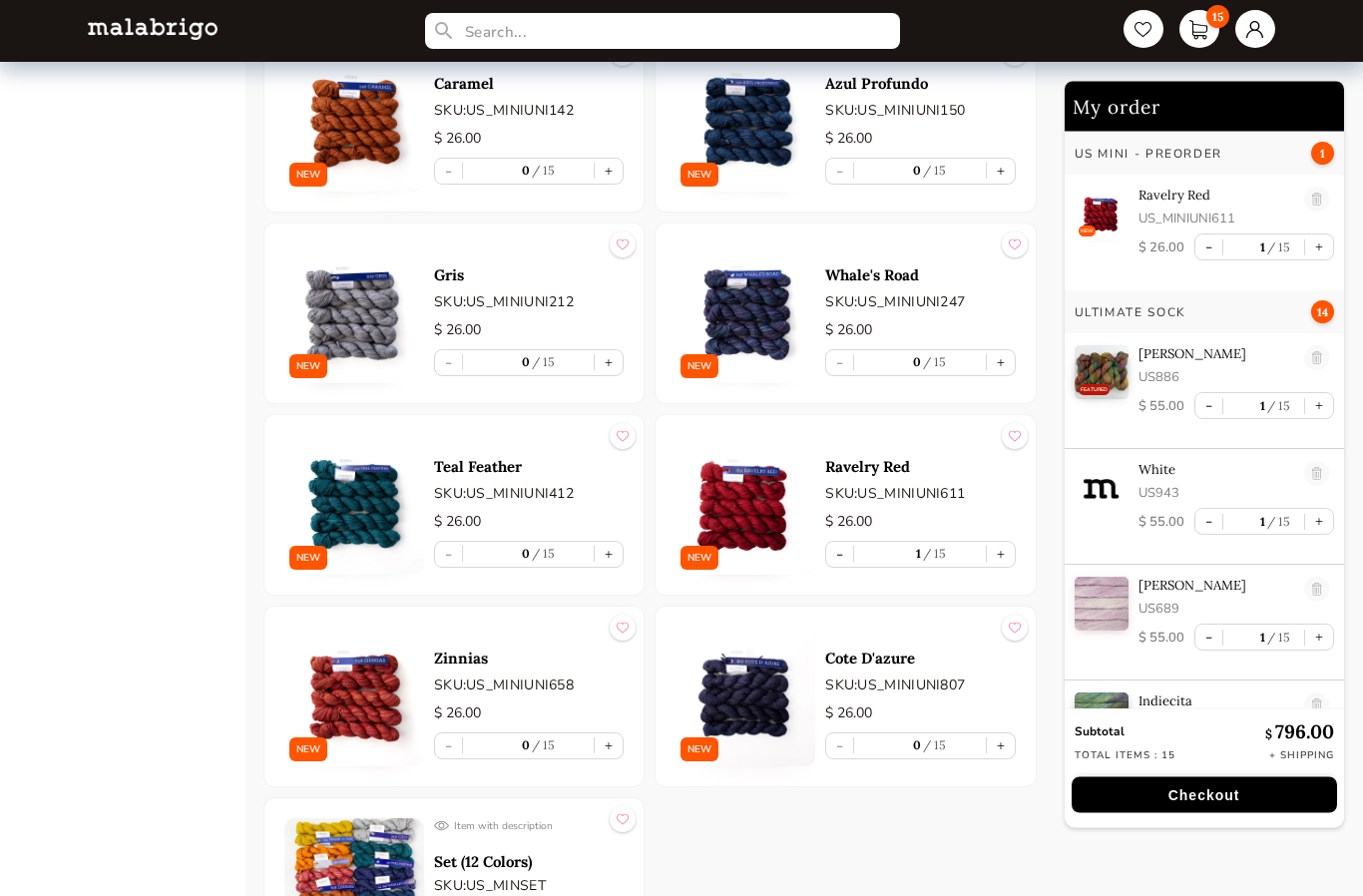 click on "1" at bounding box center [1322, 153] 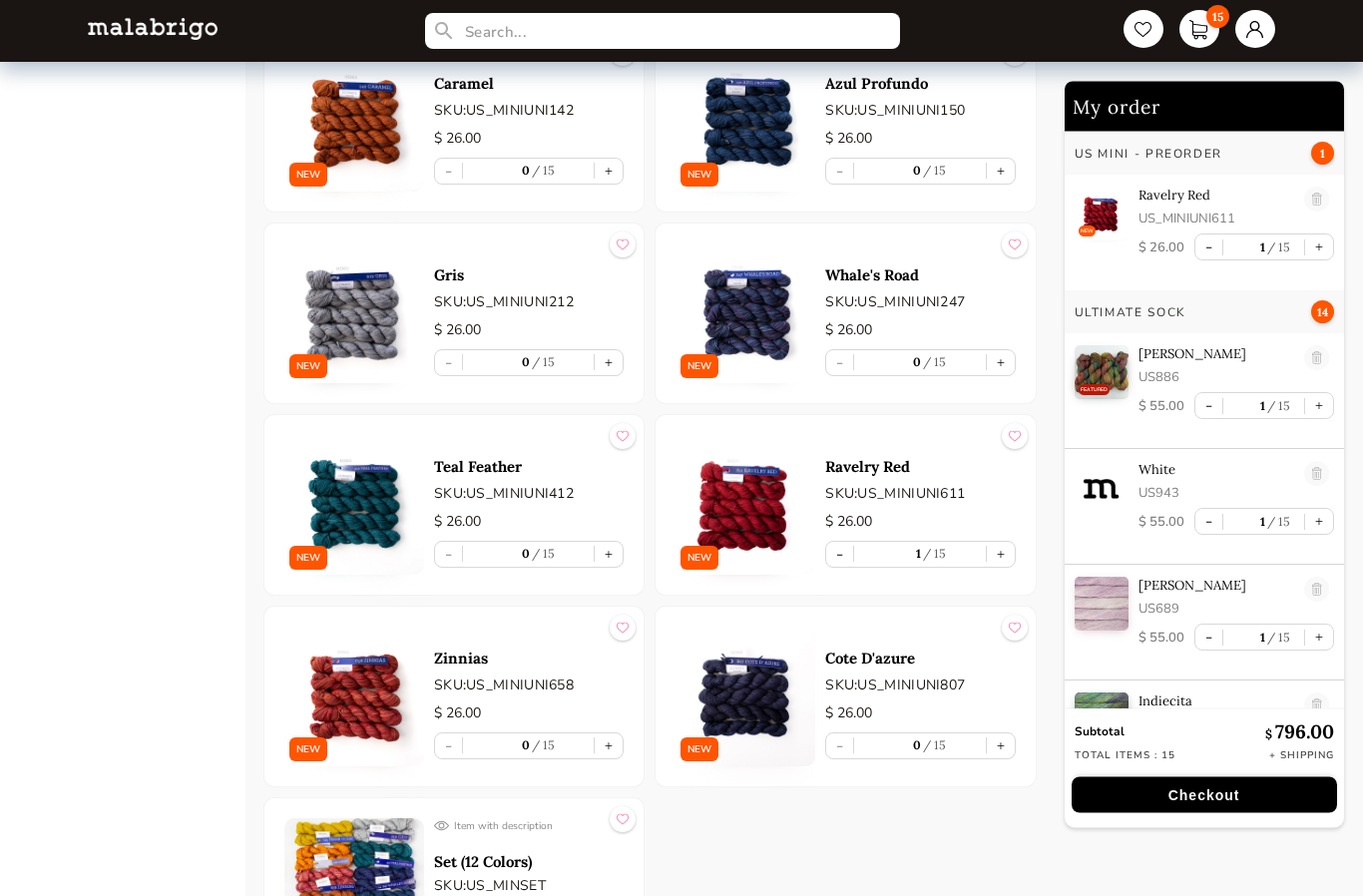 scroll, scrollTop: 2297, scrollLeft: 0, axis: vertical 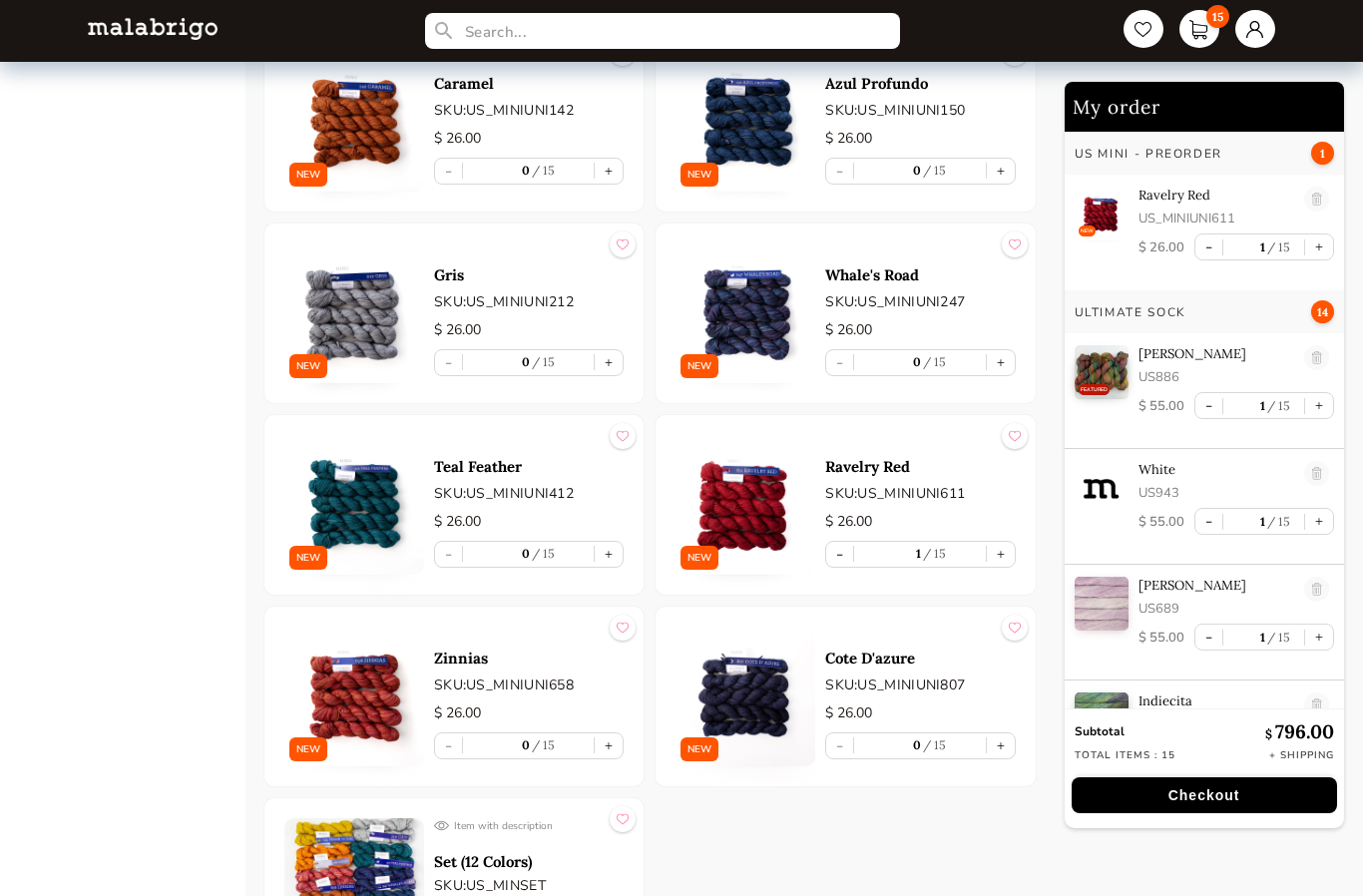 click on "-" at bounding box center [1208, 246] 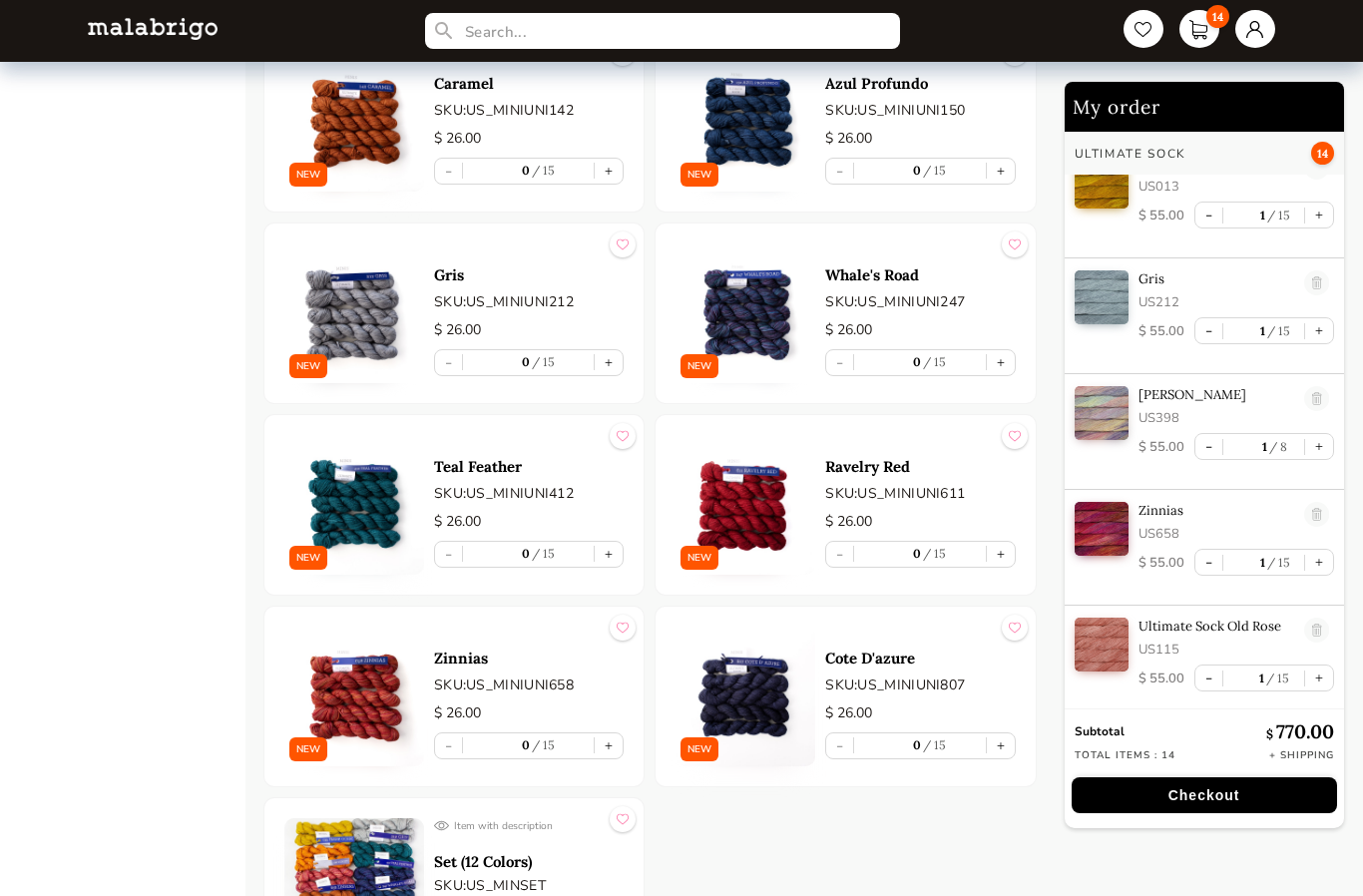scroll, scrollTop: 1074, scrollLeft: 0, axis: vertical 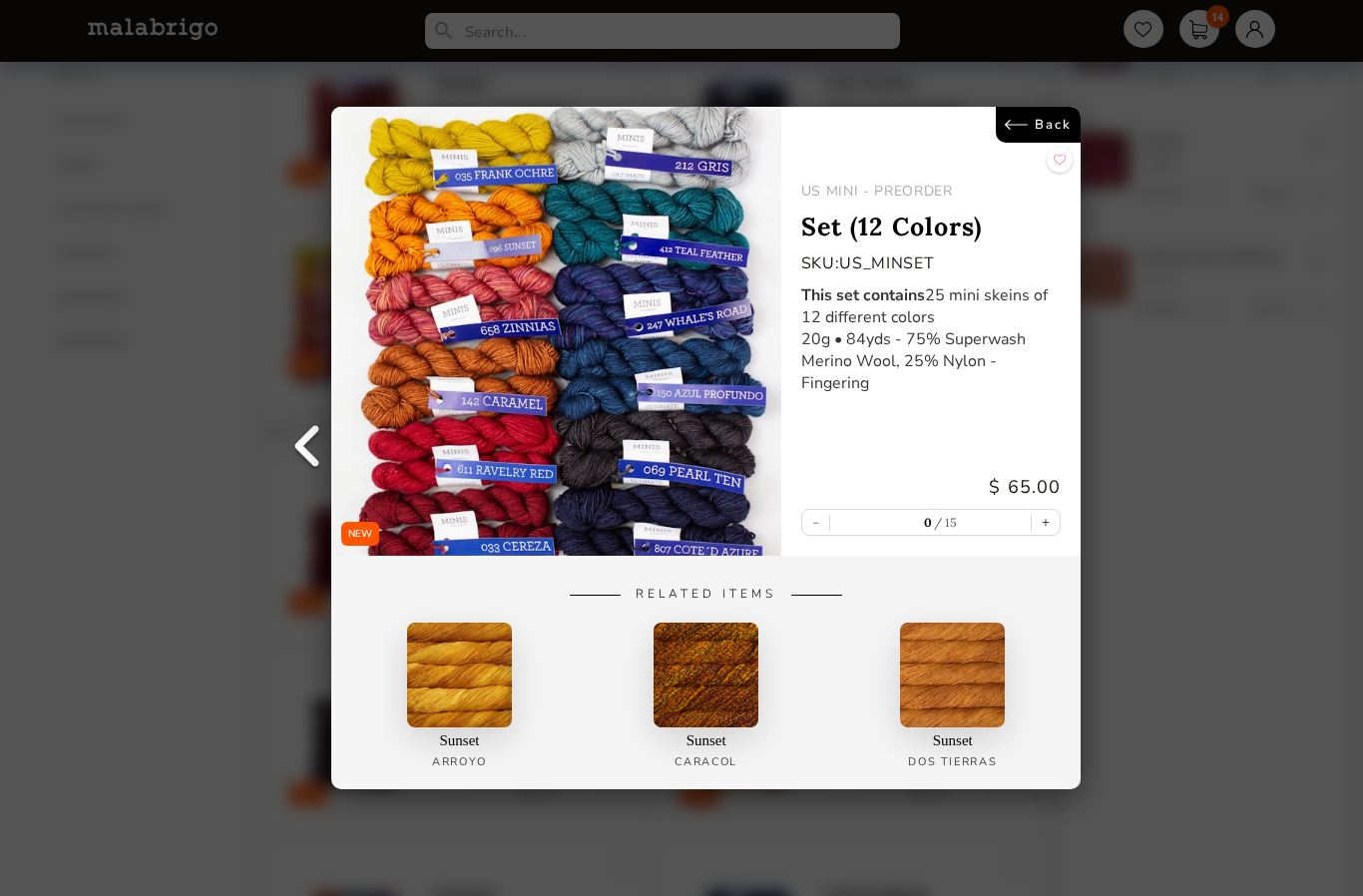 click on "Back" at bounding box center [1039, 125] 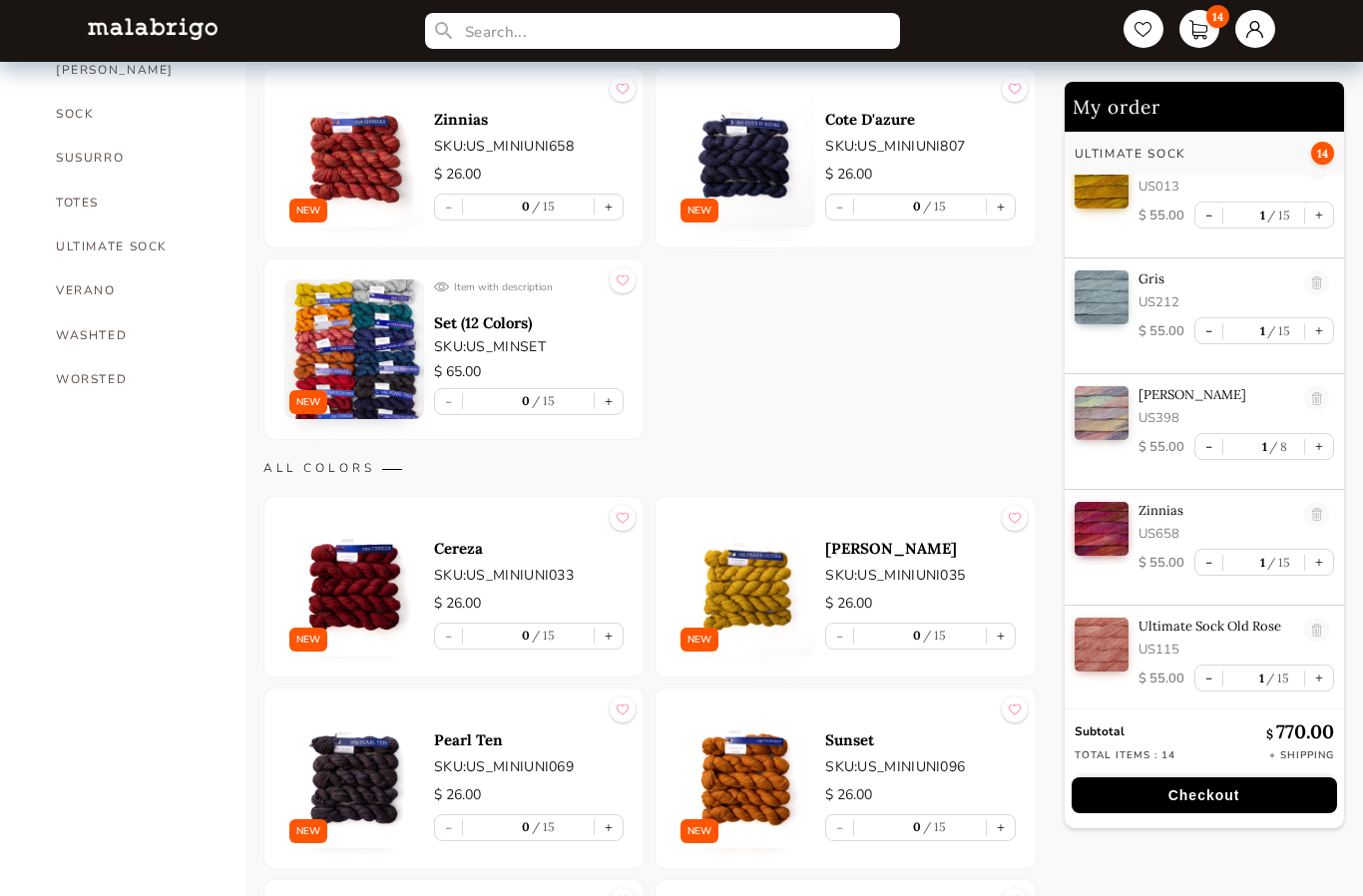 scroll, scrollTop: 1451, scrollLeft: 0, axis: vertical 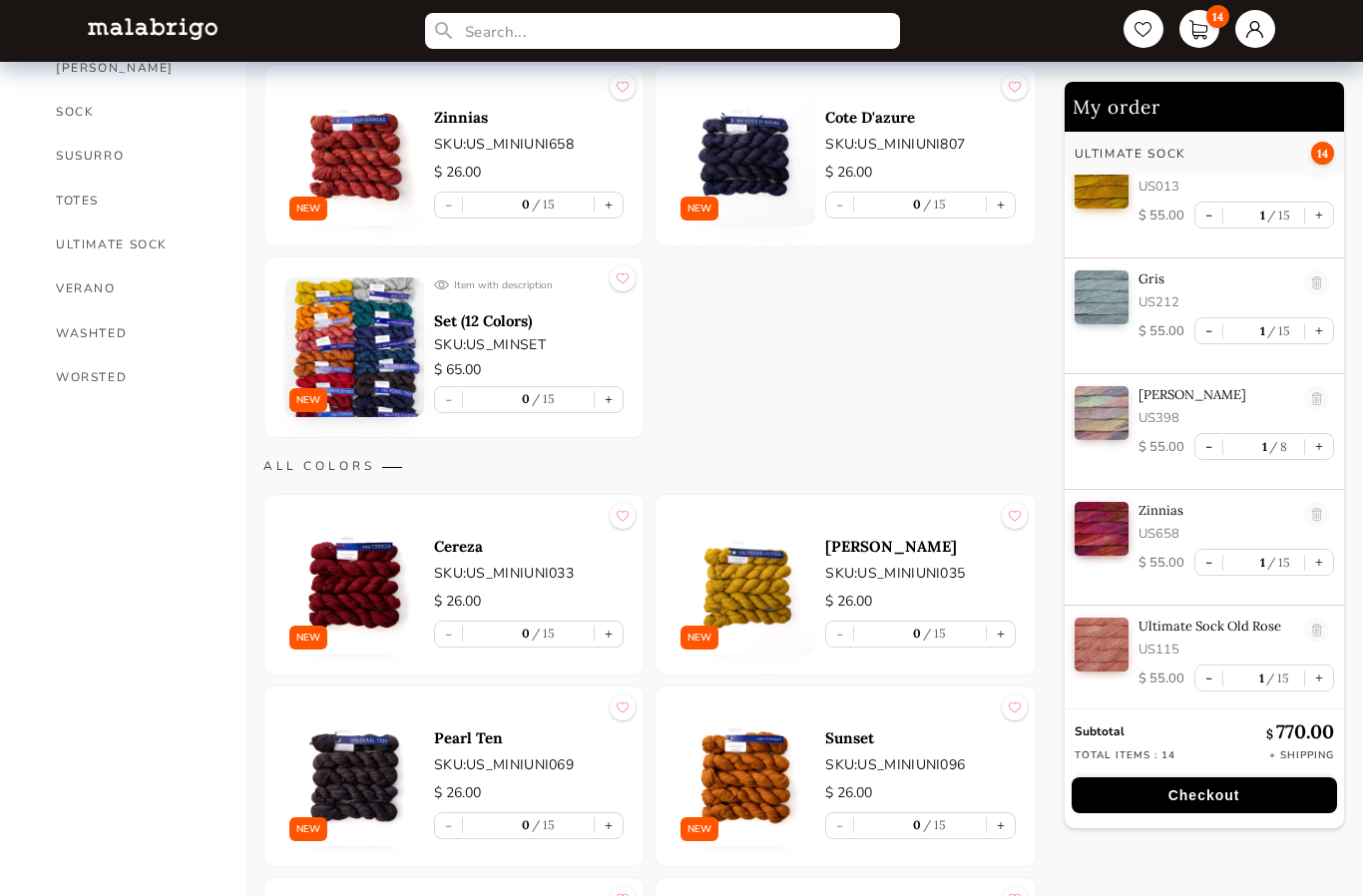 click on "ULTIMATE SOCK" at bounding box center [136, 244] 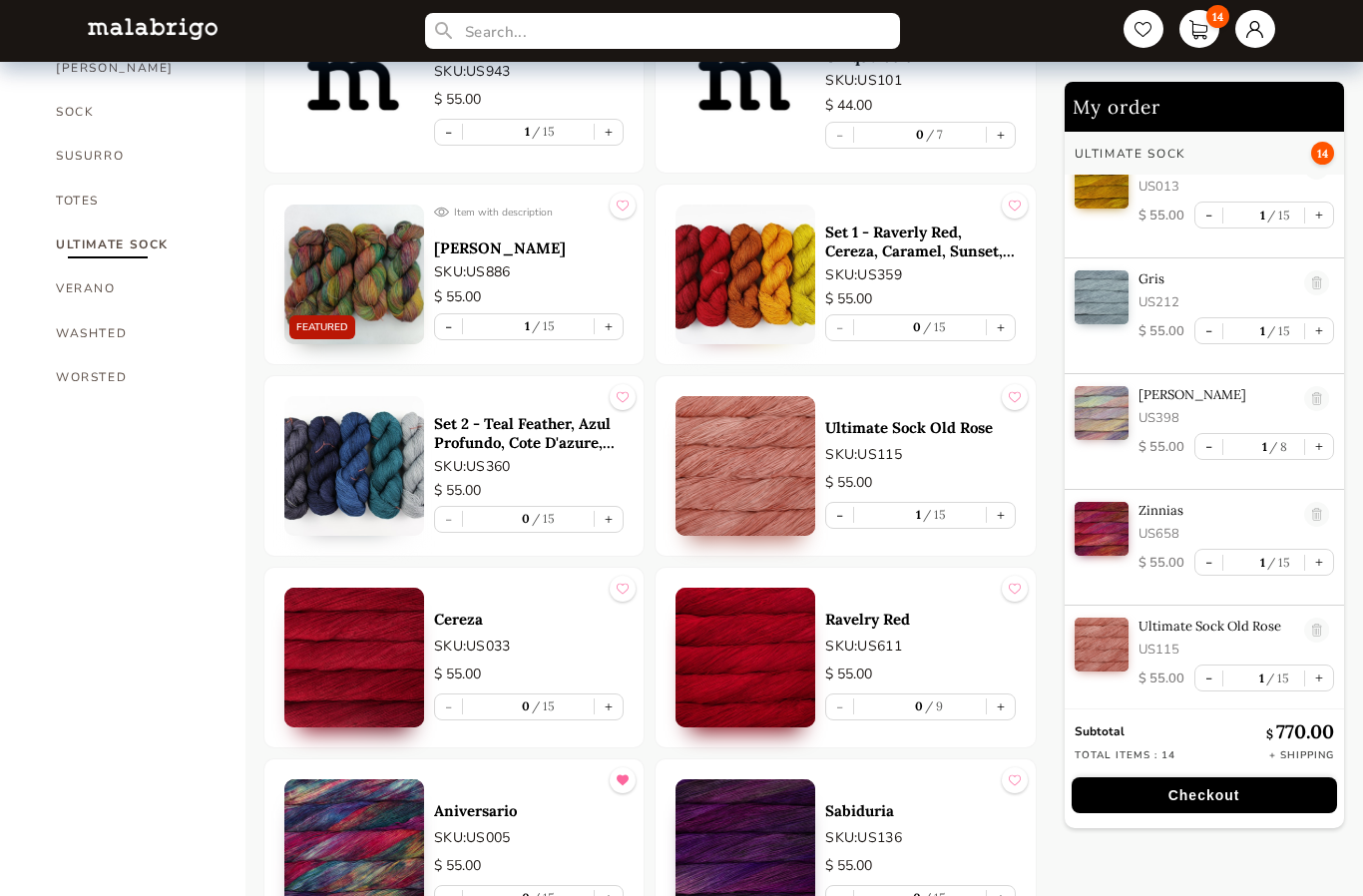 click on "+" at bounding box center (1001, 706) 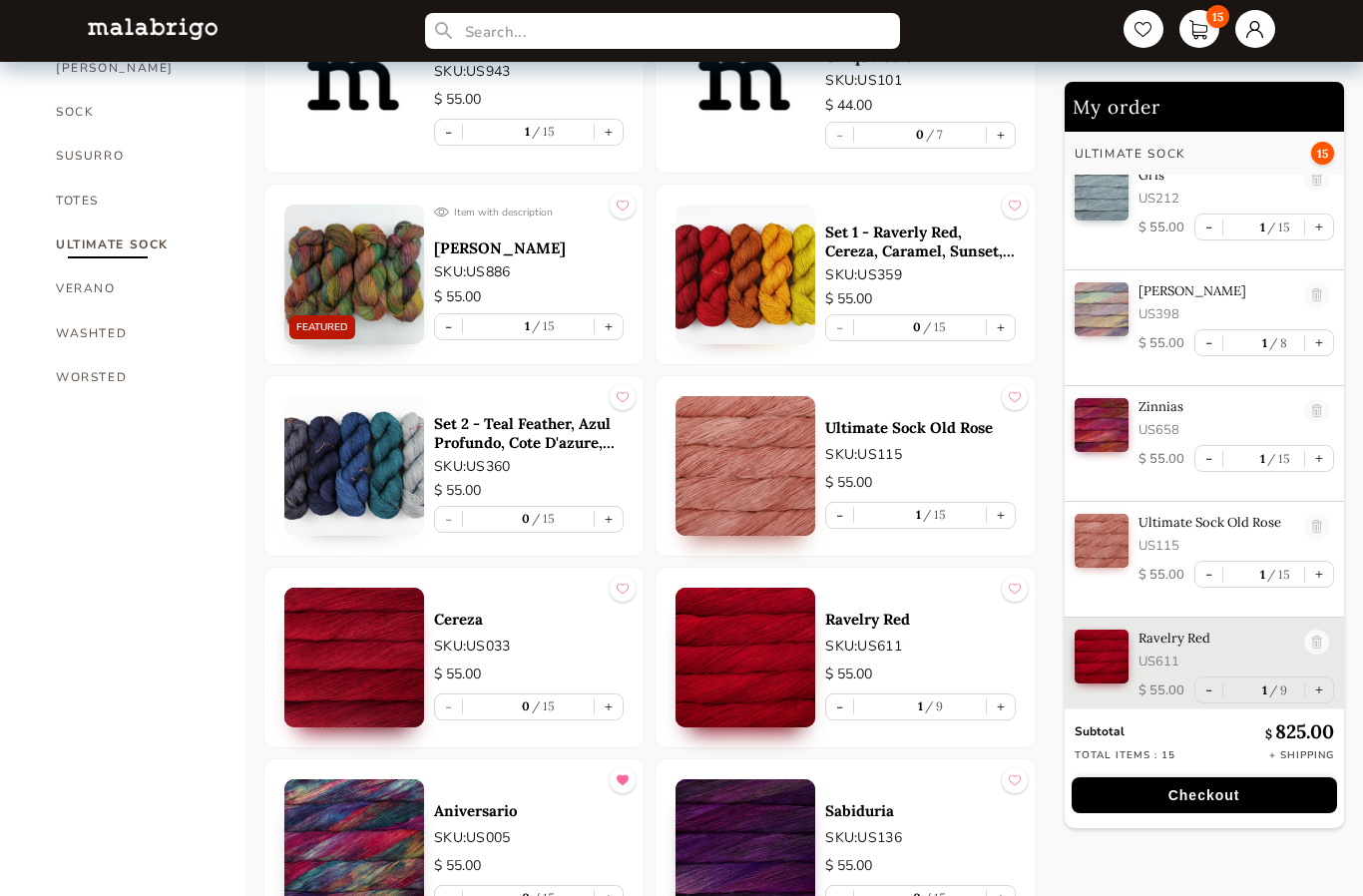 scroll, scrollTop: 1190, scrollLeft: 0, axis: vertical 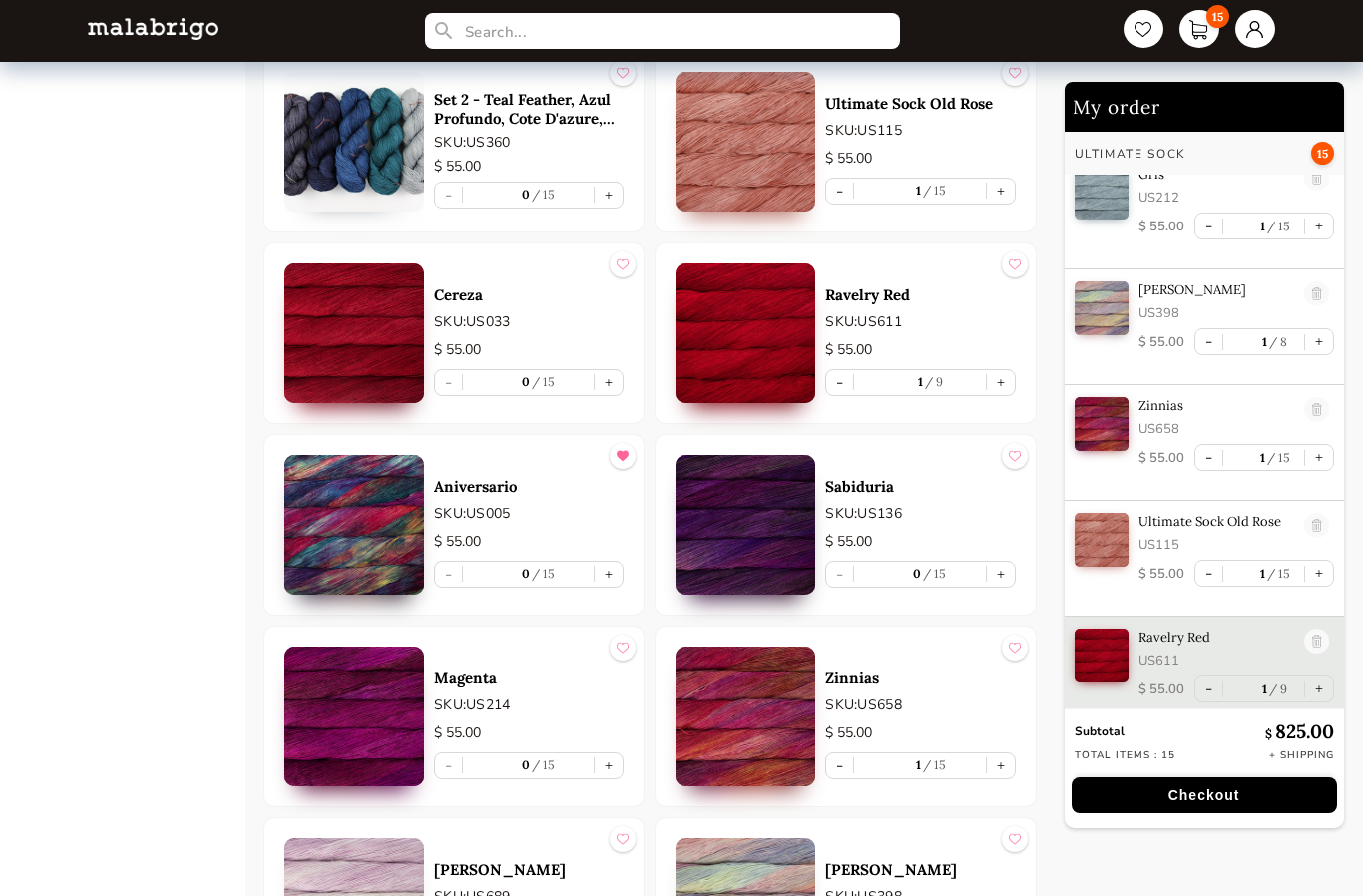 click on "+" at bounding box center (609, 574) 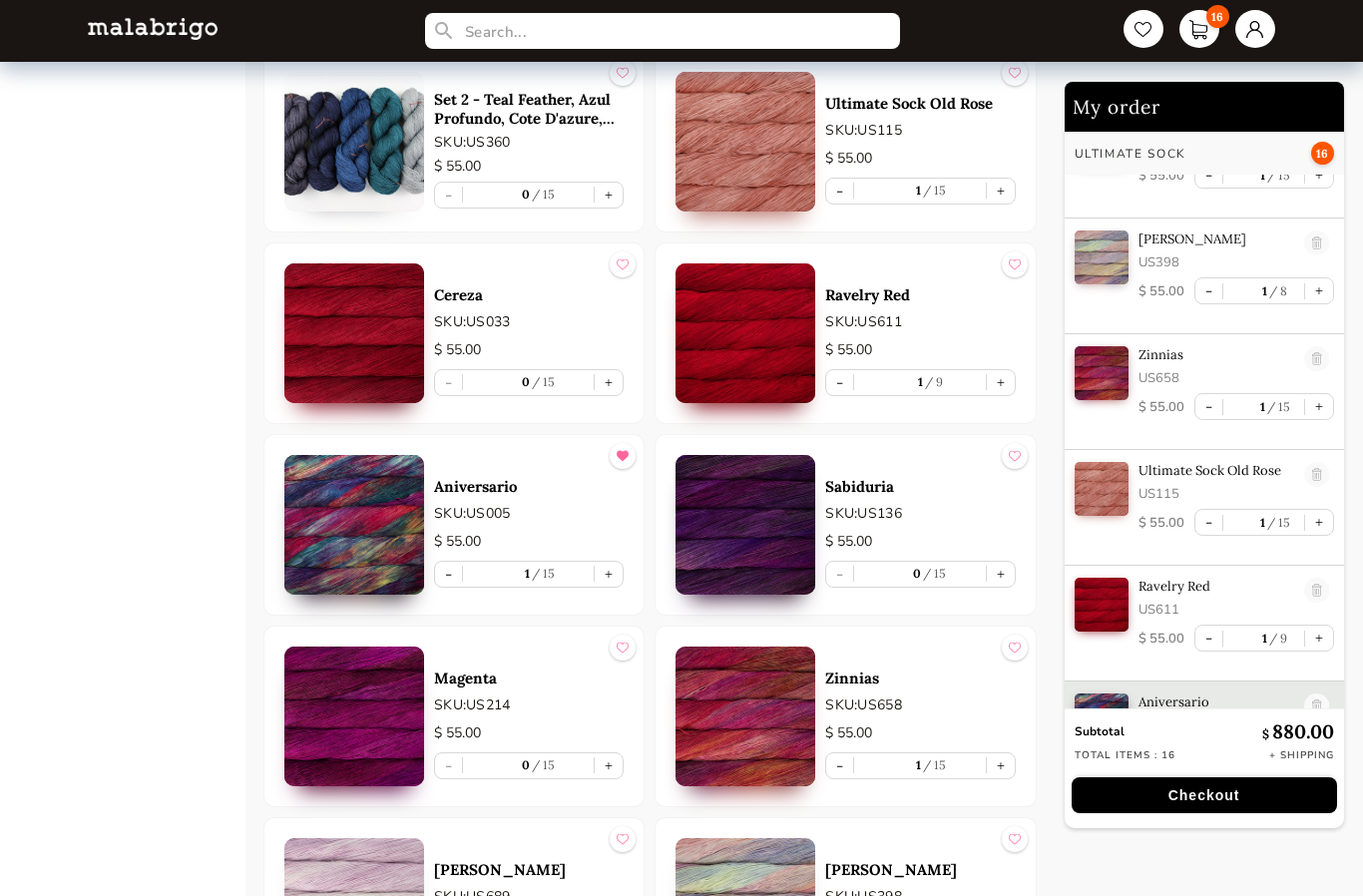 scroll, scrollTop: 1234, scrollLeft: 0, axis: vertical 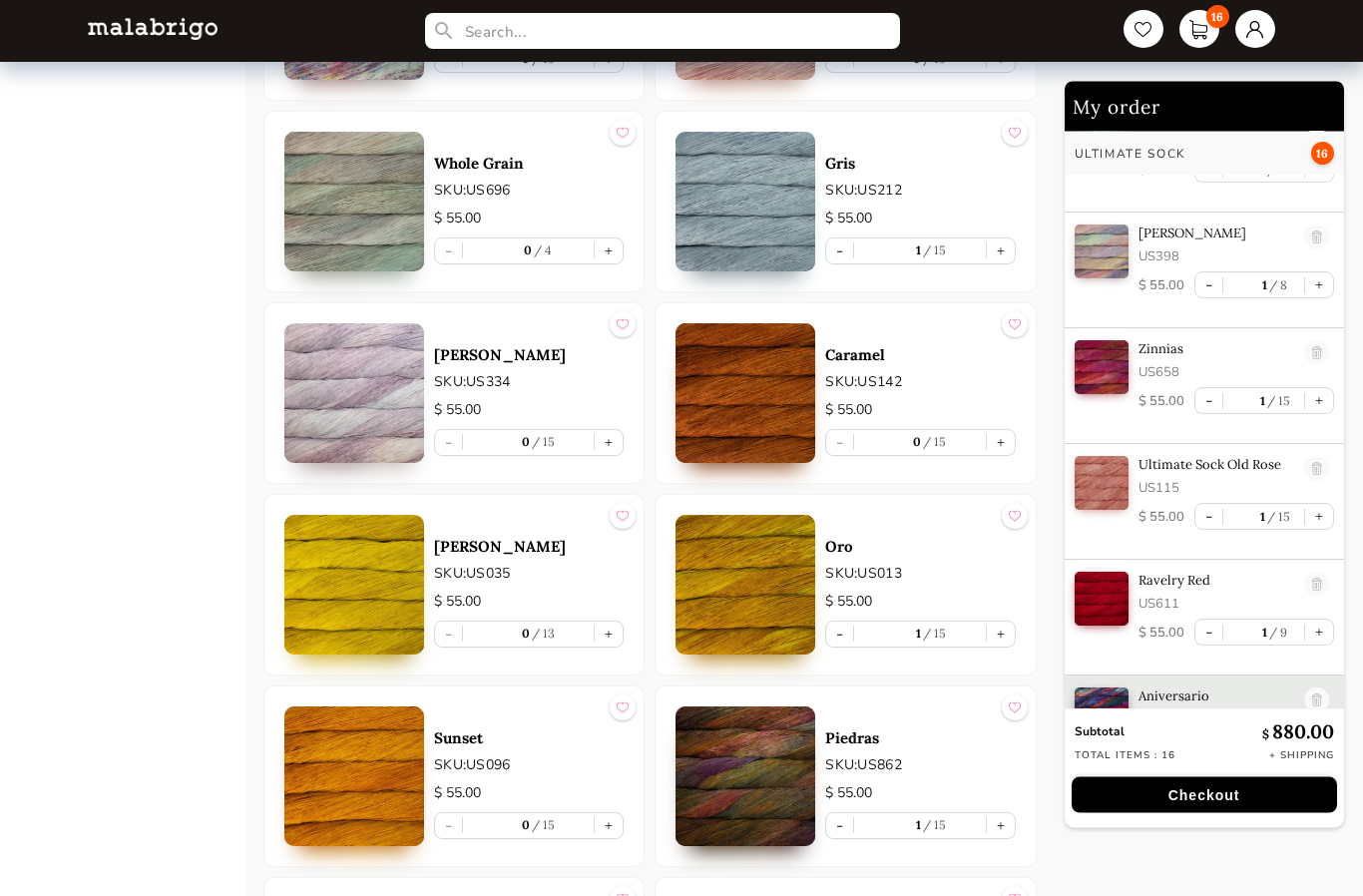 click on "+" at bounding box center [609, 826] 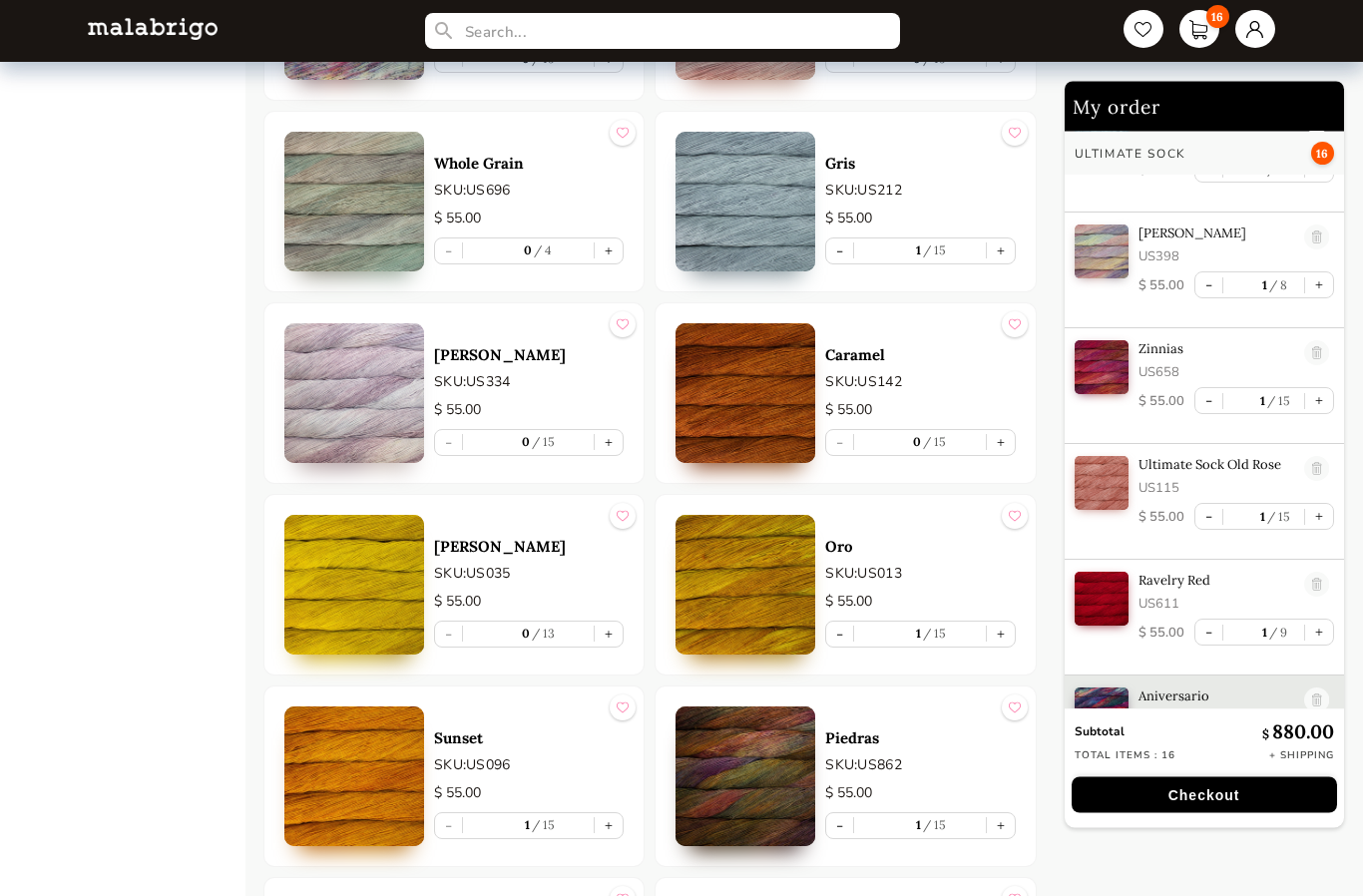 scroll, scrollTop: 2865, scrollLeft: 0, axis: vertical 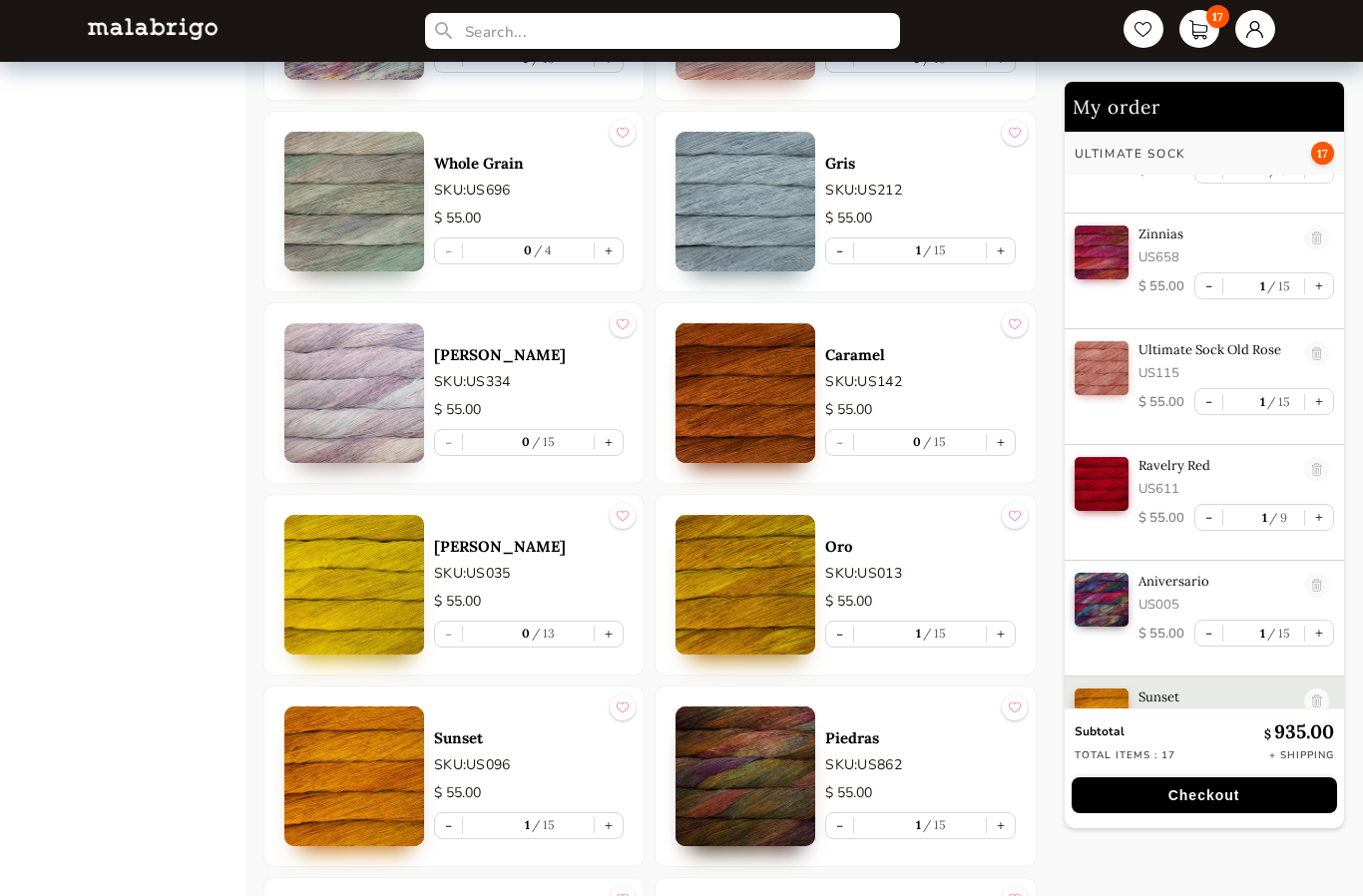 click on "Checkout" at bounding box center [1204, 795] 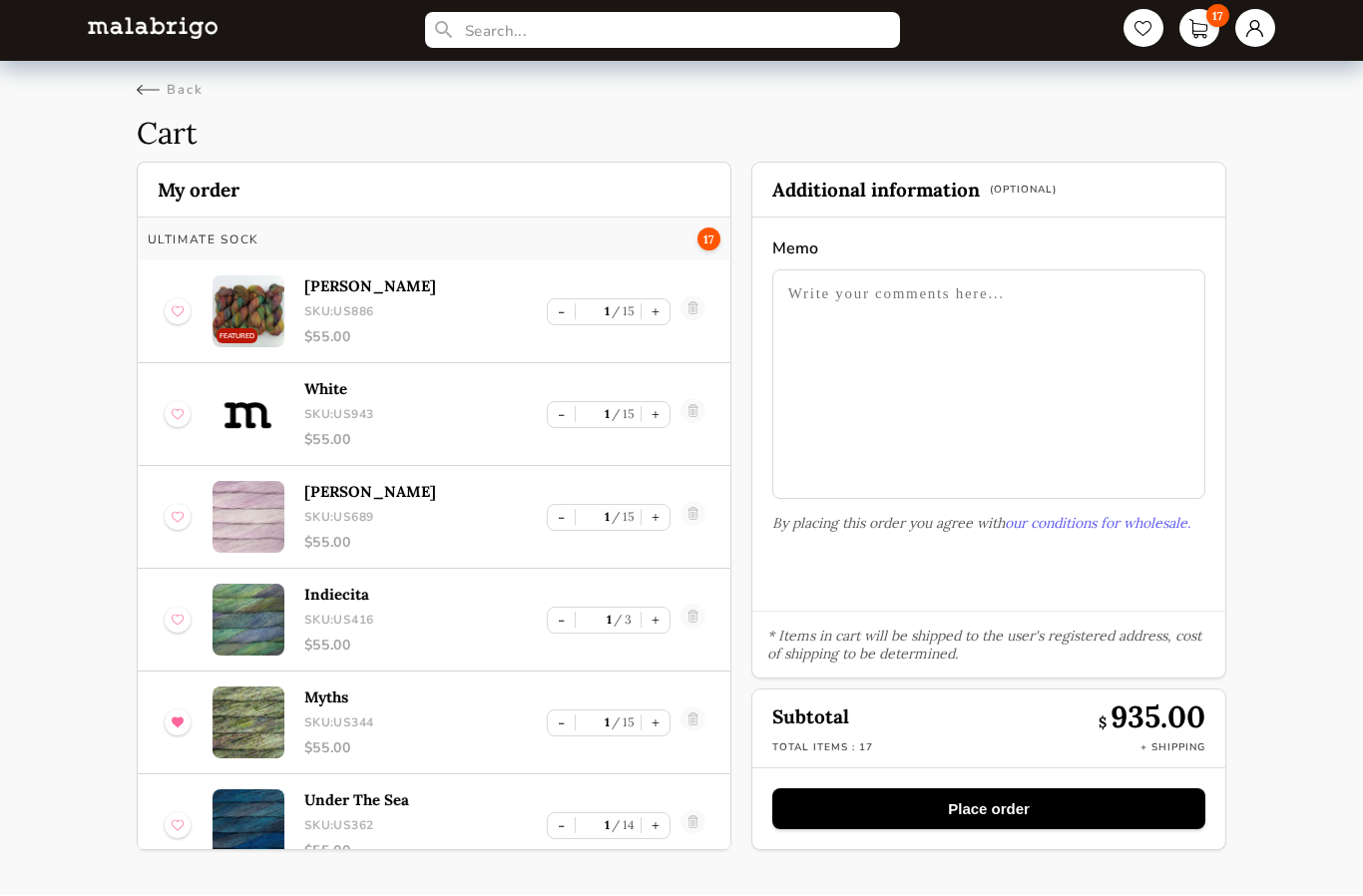 click on "Place order" at bounding box center (989, 809) 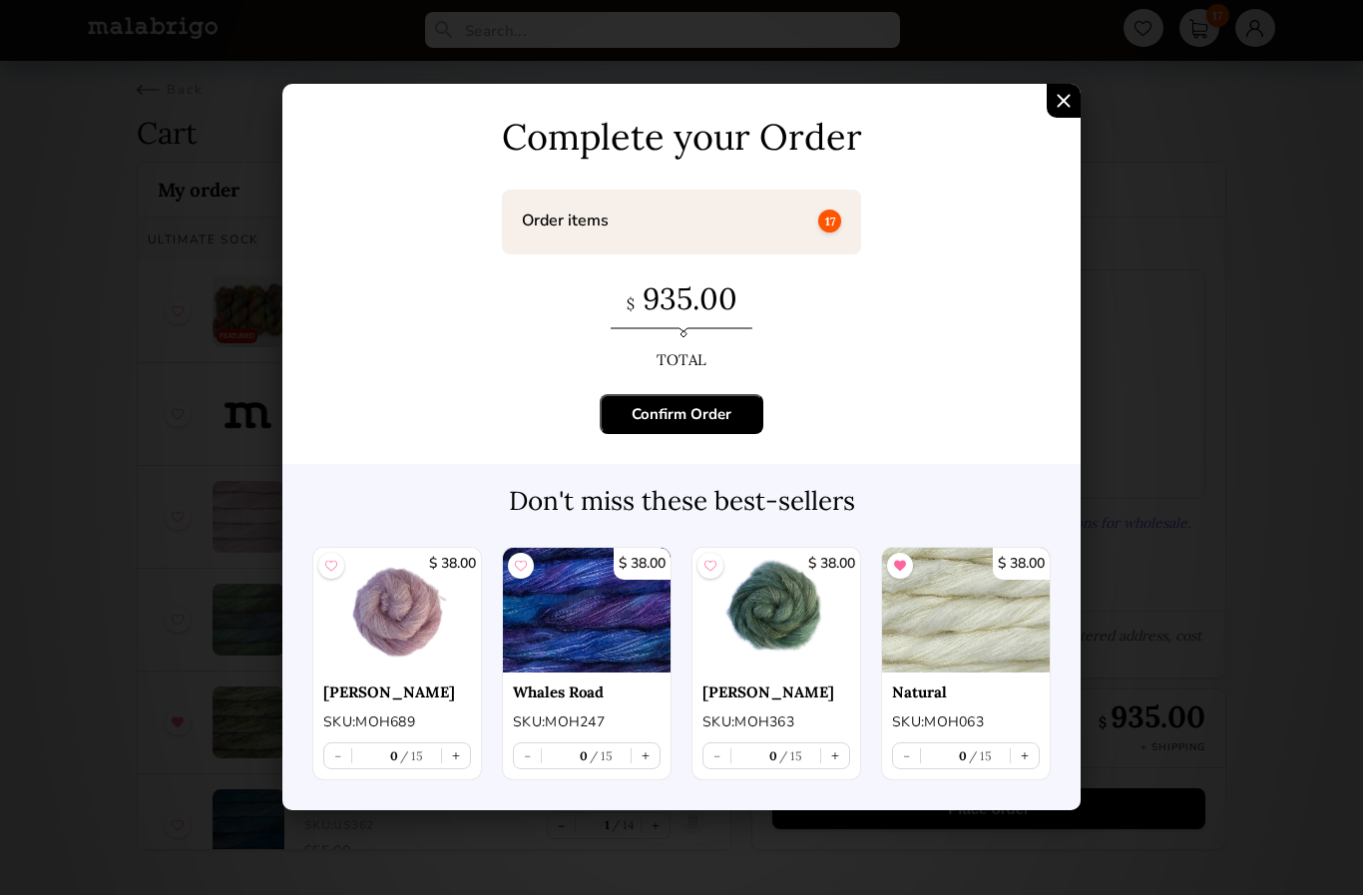 click on "Confirm Order" at bounding box center (682, 415) 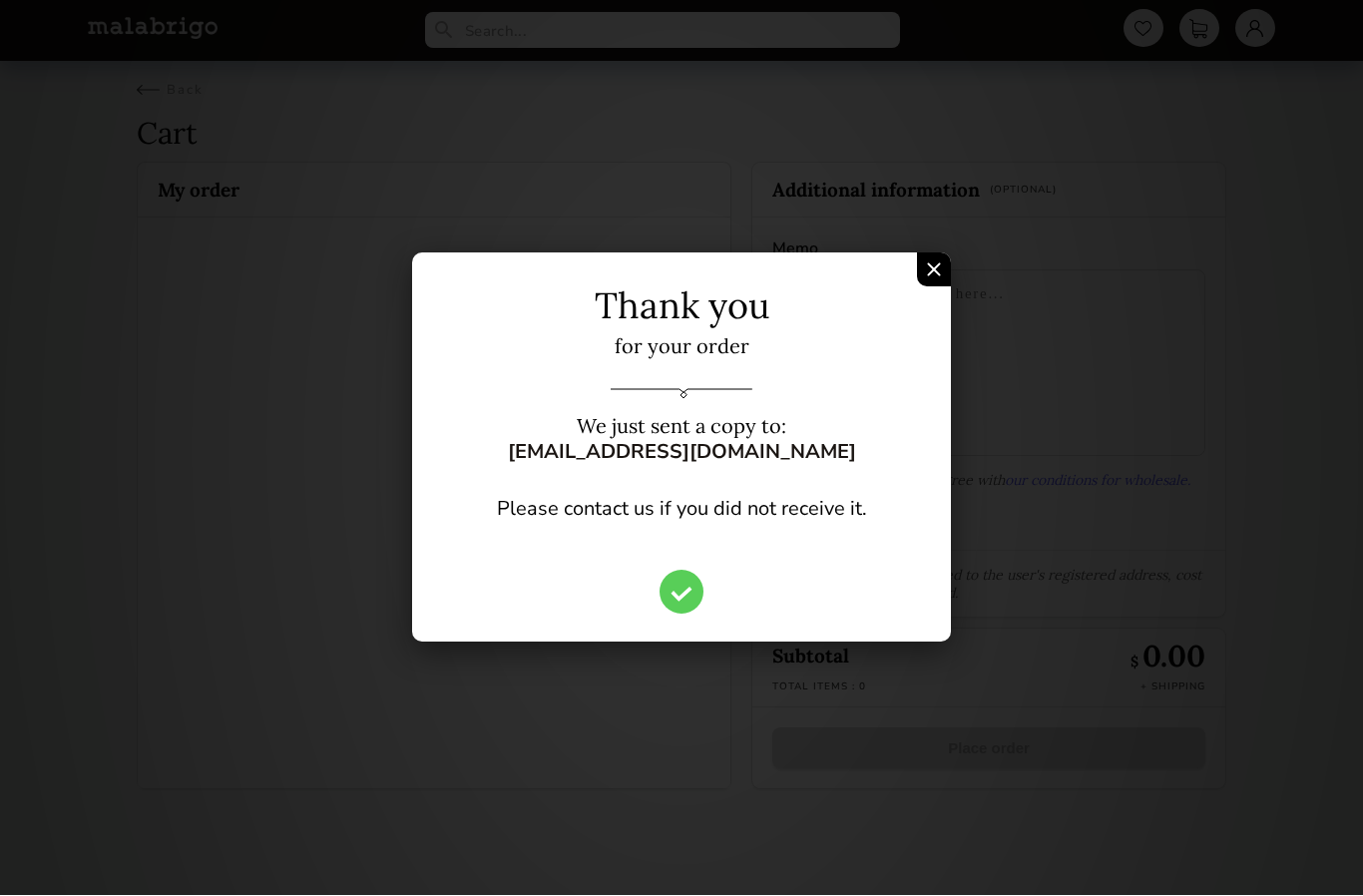click at bounding box center (934, 270) 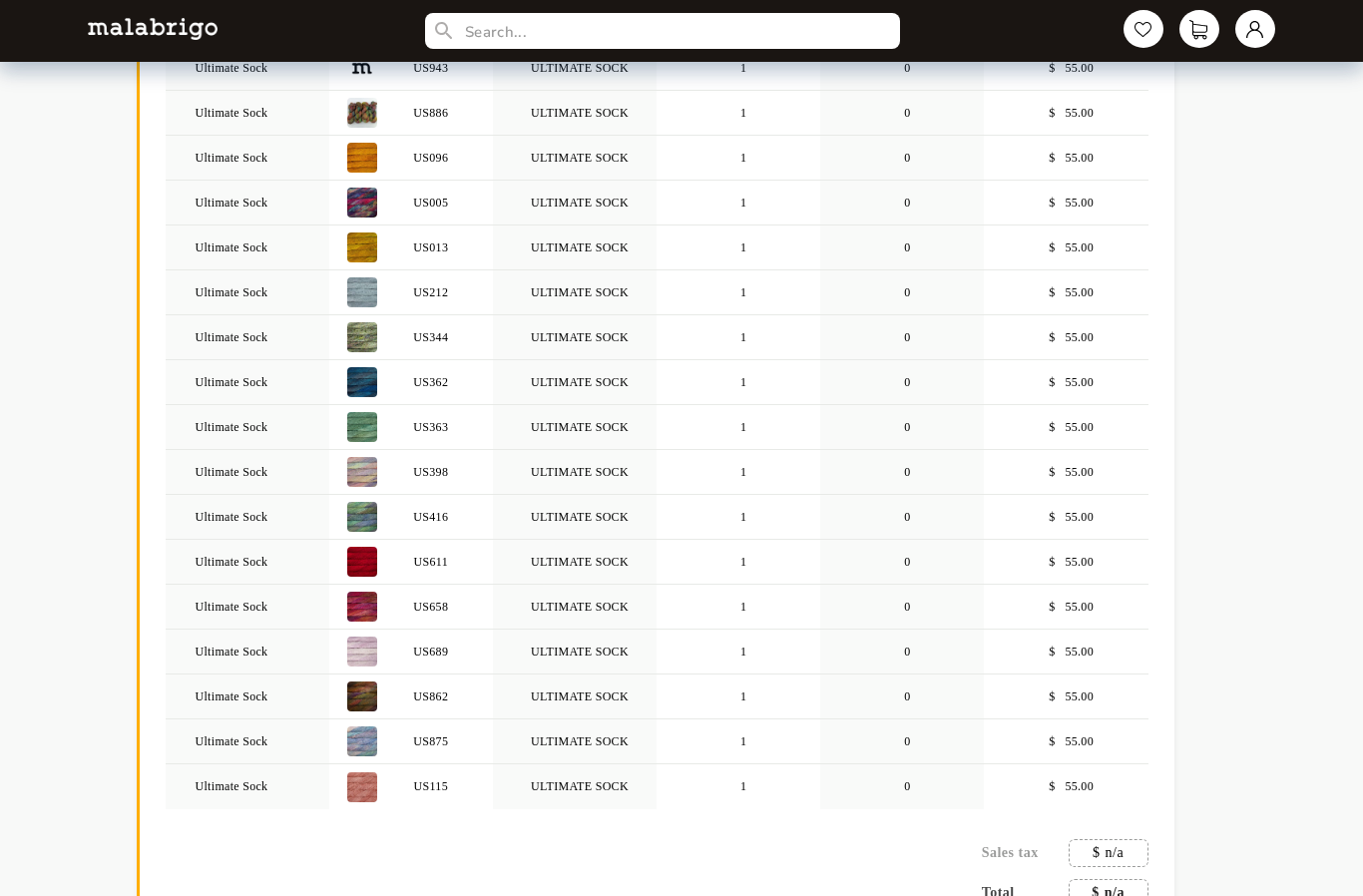 scroll, scrollTop: 0, scrollLeft: 0, axis: both 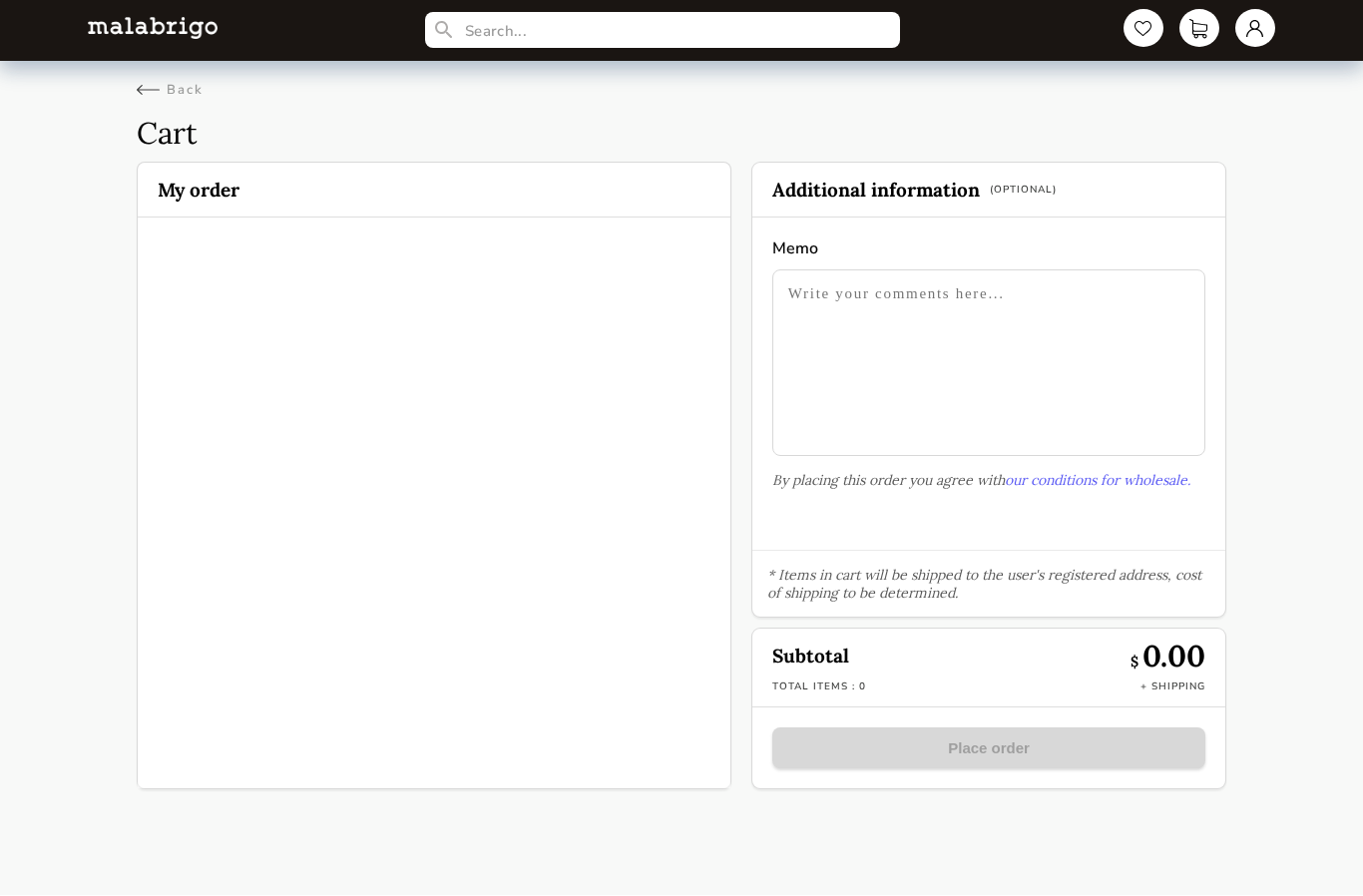 select on "INDEX" 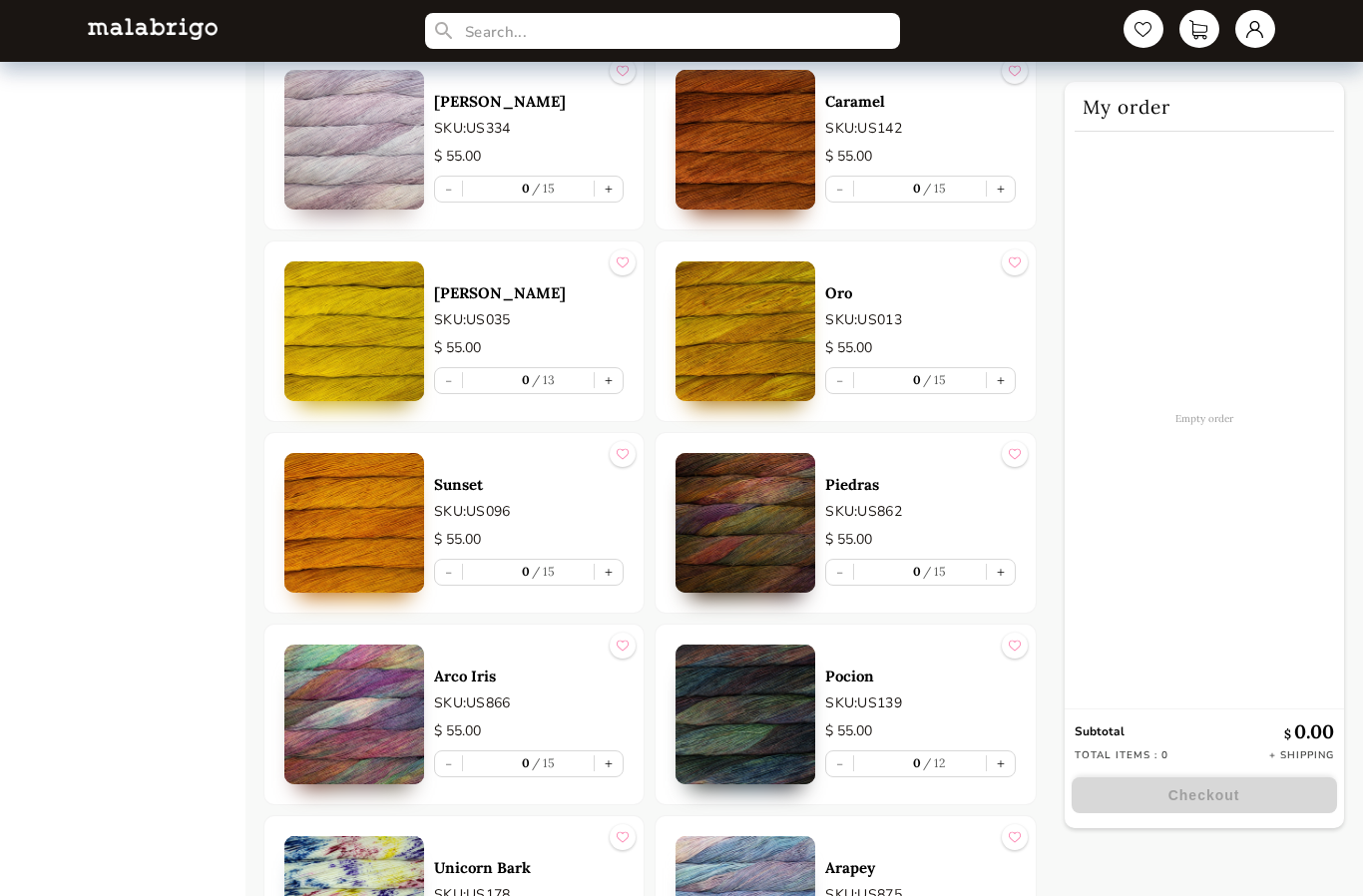 scroll, scrollTop: 2936, scrollLeft: 0, axis: vertical 